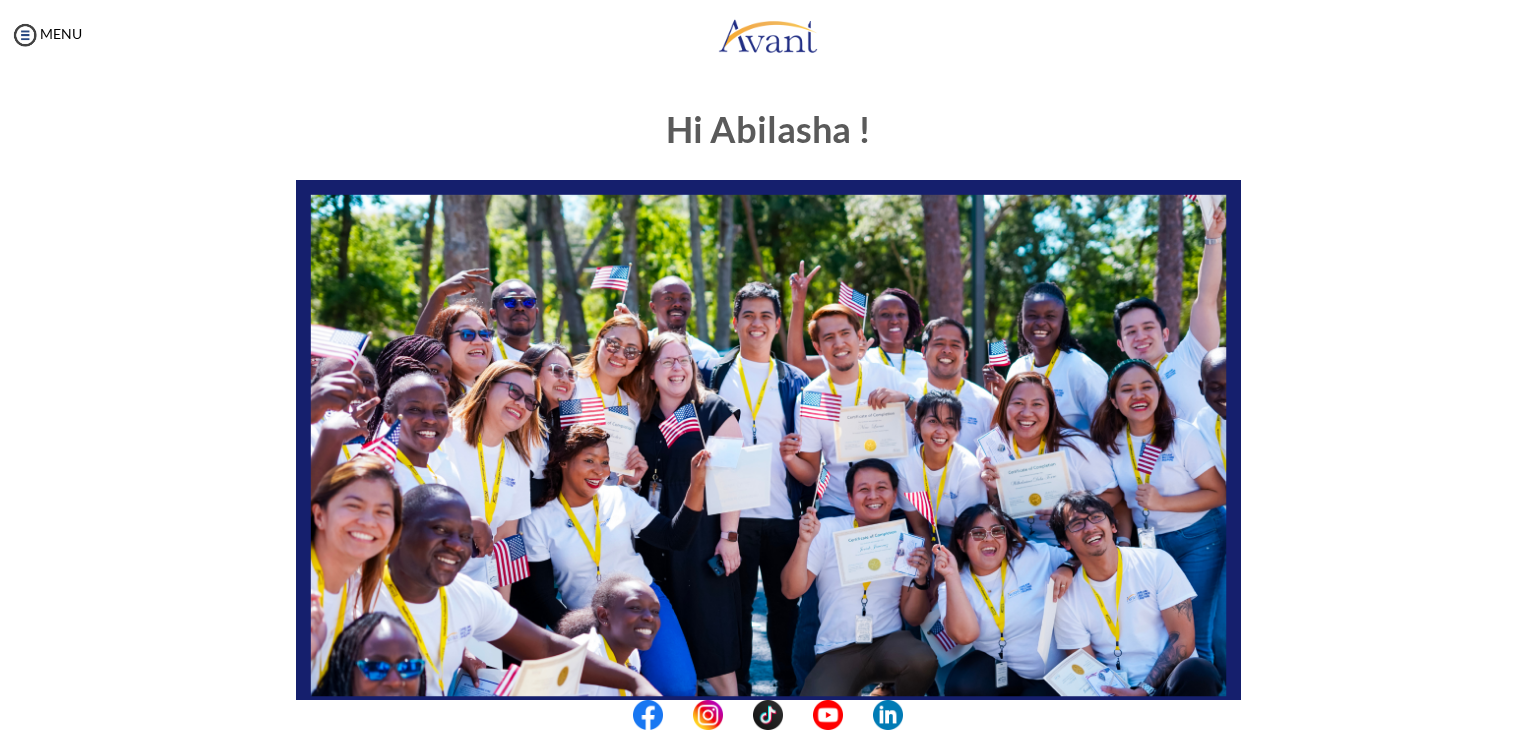 scroll, scrollTop: 0, scrollLeft: 0, axis: both 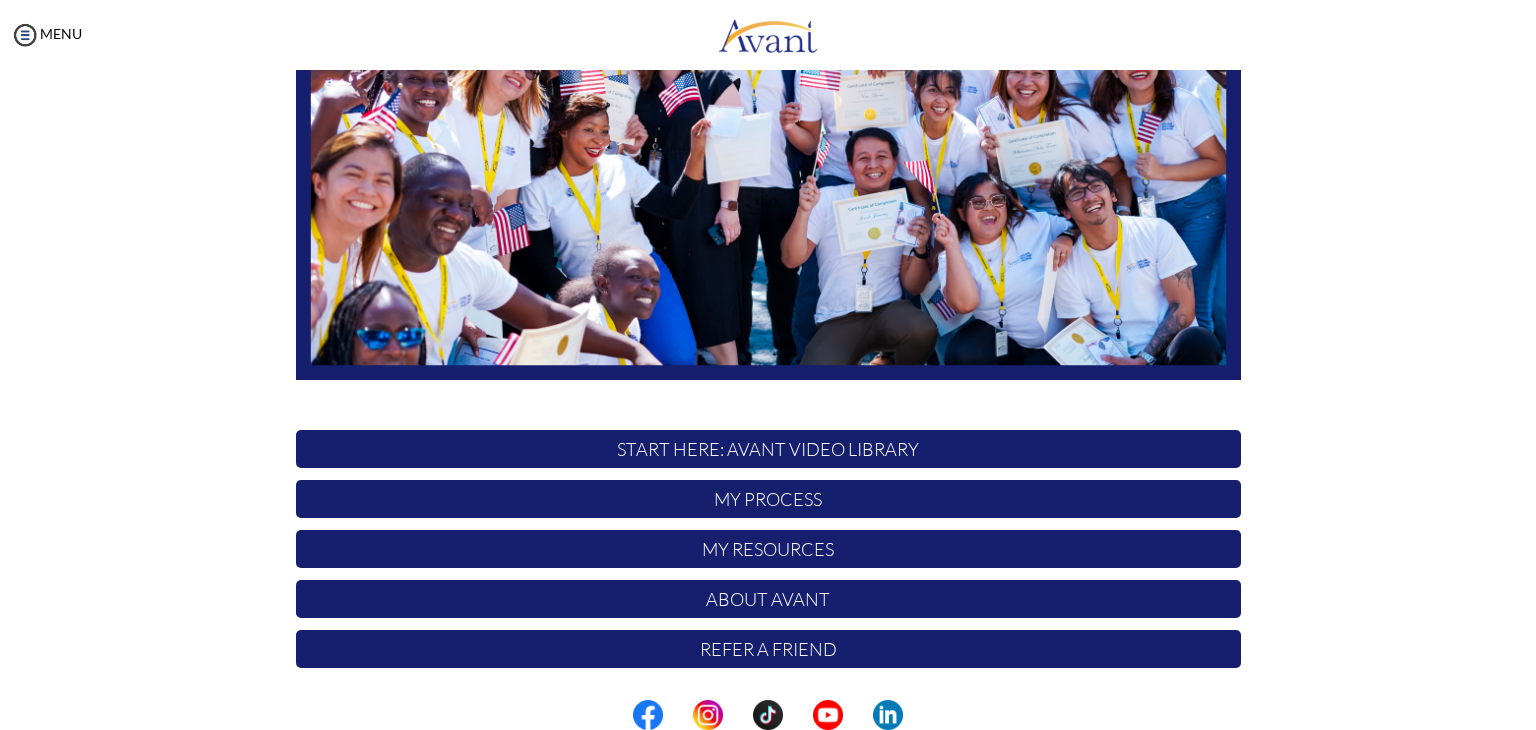 click on "My Process" at bounding box center (768, 499) 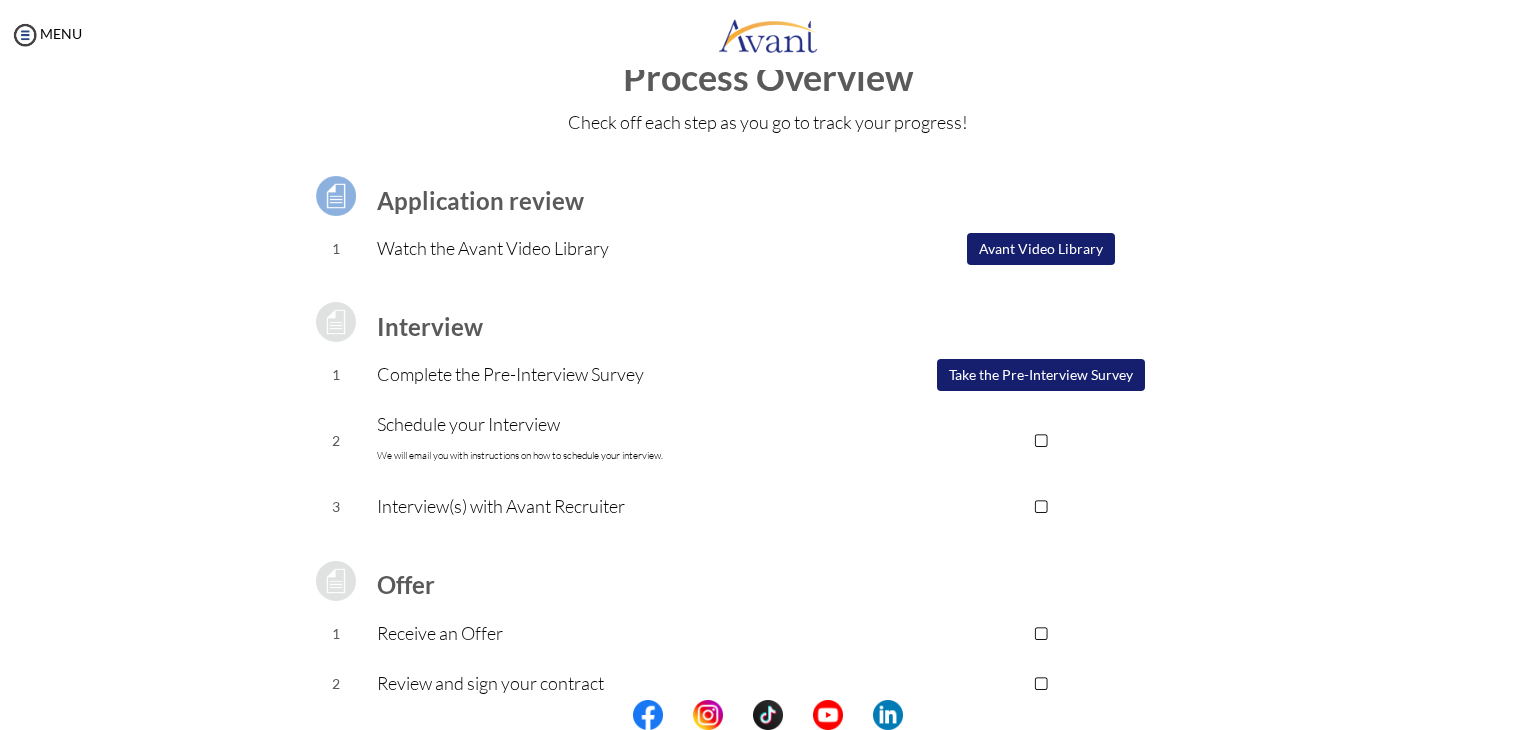 scroll, scrollTop: 0, scrollLeft: 0, axis: both 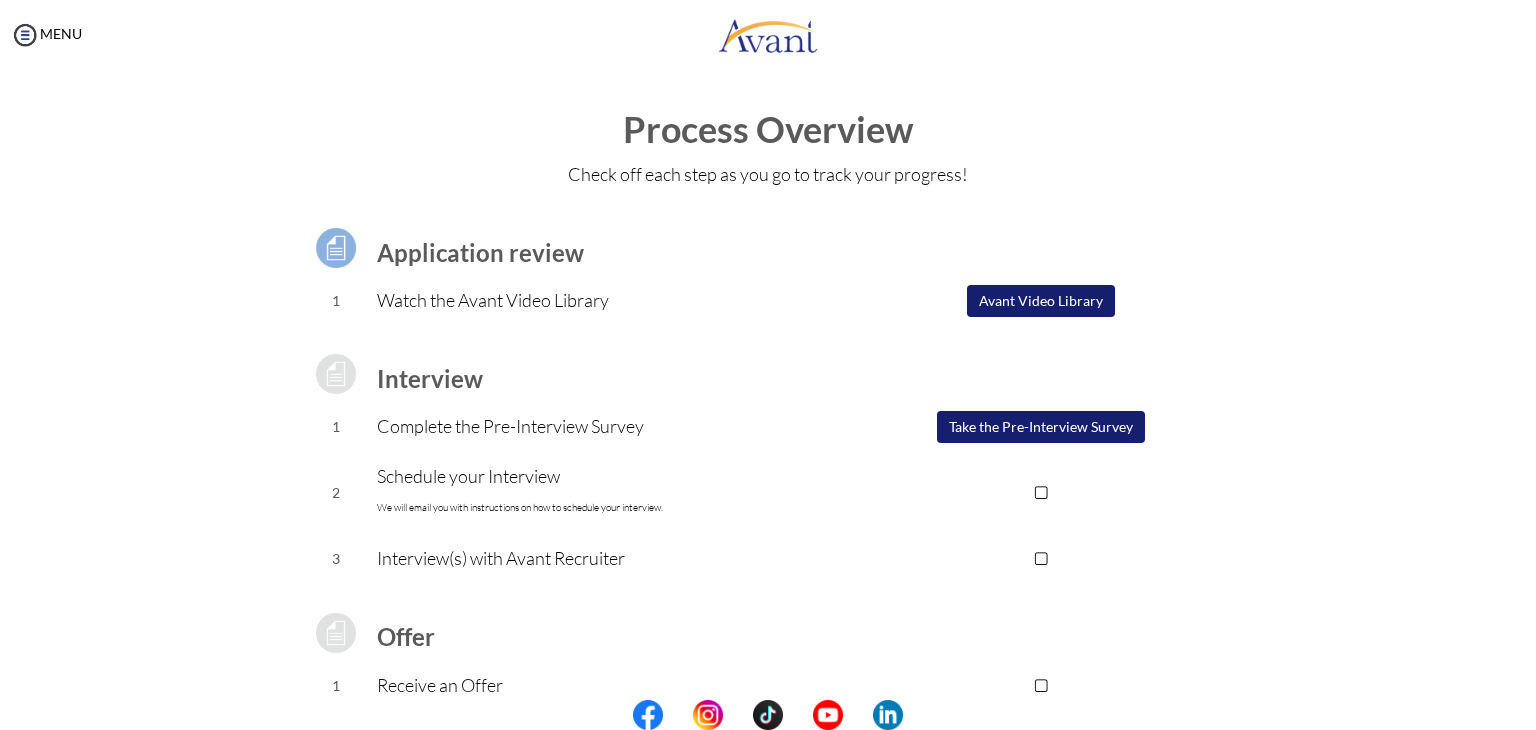 click on "Avant Video Library" at bounding box center (1041, 301) 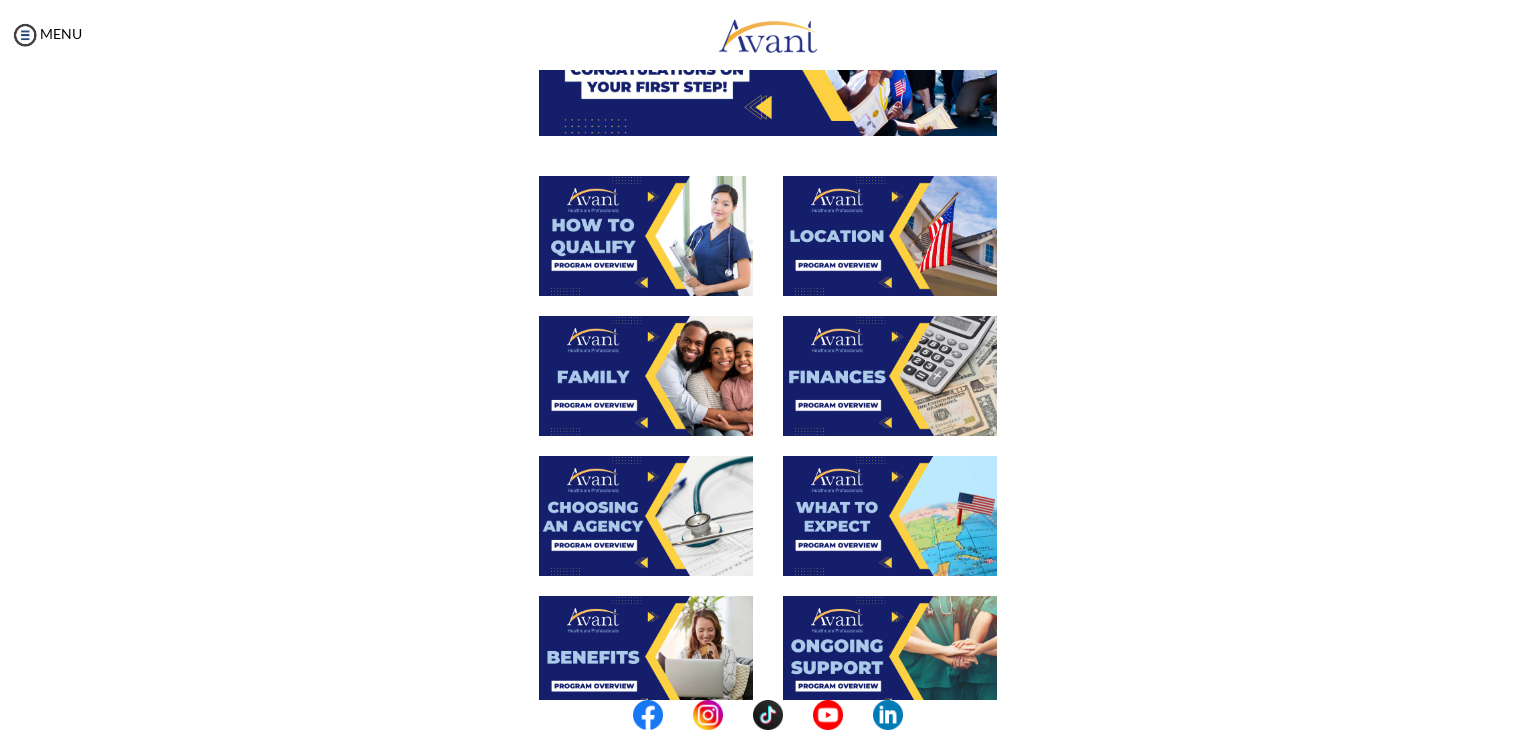 scroll, scrollTop: 359, scrollLeft: 0, axis: vertical 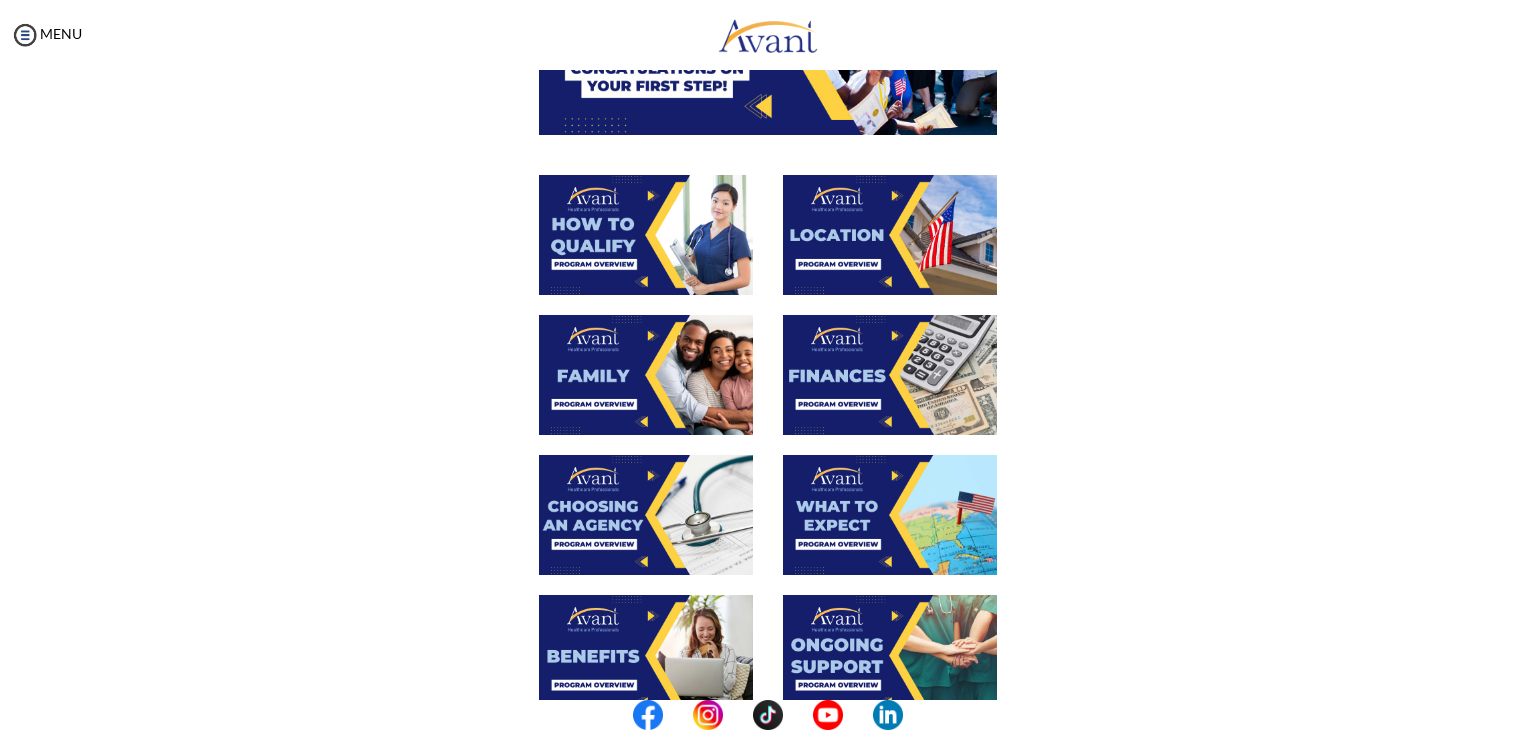 click at bounding box center [646, 235] 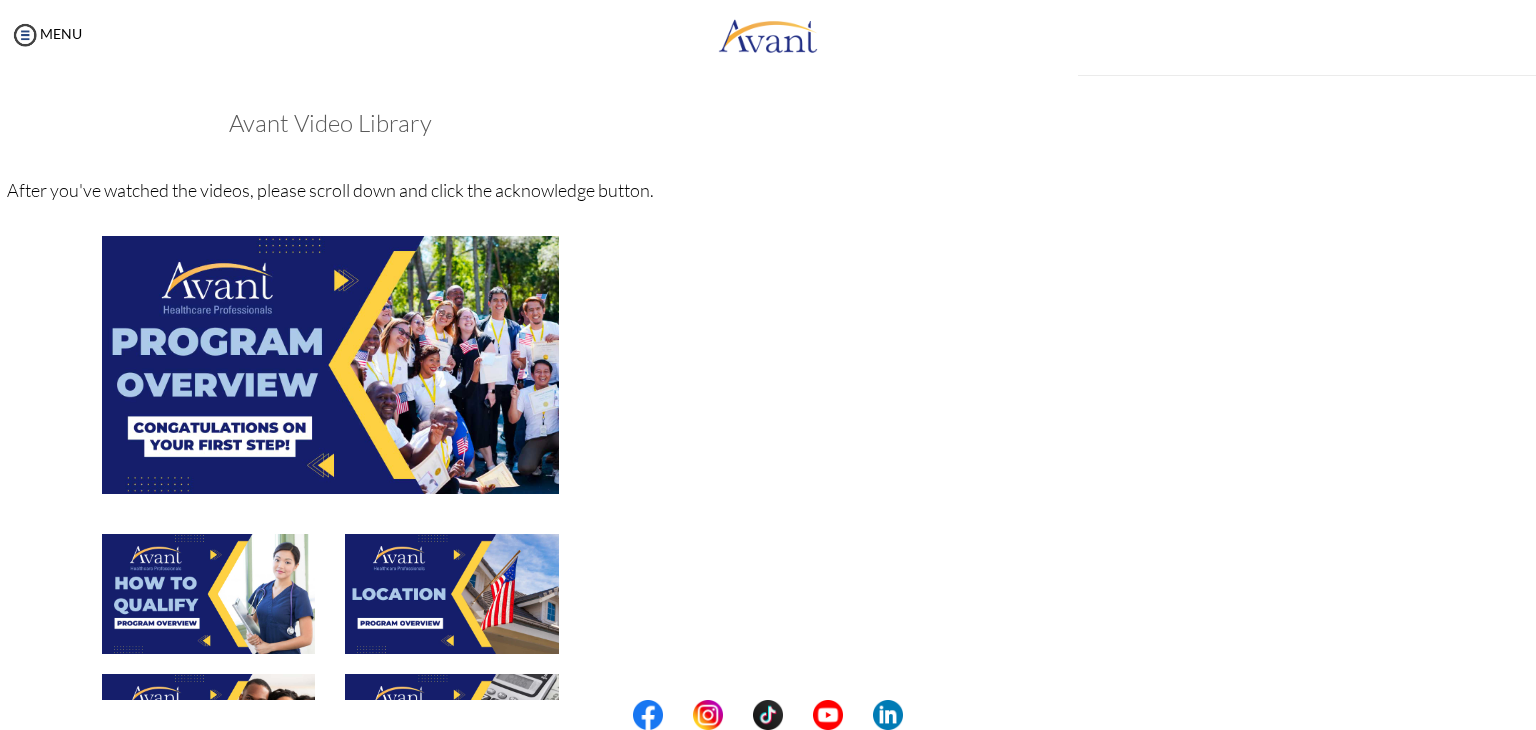 click on "My Status
What is the next step?
We would like you to watch the introductory video Begin with Avant
We would like you to watch the program video Watch Program Video
We would like you to complete English exam Take Language Test
We would like you to complete clinical assessment Take Clinical Test
We would like you to complete qualification survey Take Qualification Survey
We would like you to watch expectations video Watch Expectations Video
You will be contacted by recruiter to schedule a call.
Your application is being reviewed. Please check your email regularly.
Process Overview
Check off each step as you go to track your progress!
Application review
1 Watch the Avant Video Library ▢ Avant Video Library
Interview
1 Complete the Pre-Interview Survey ▢
2 ▢" at bounding box center (768, 435) 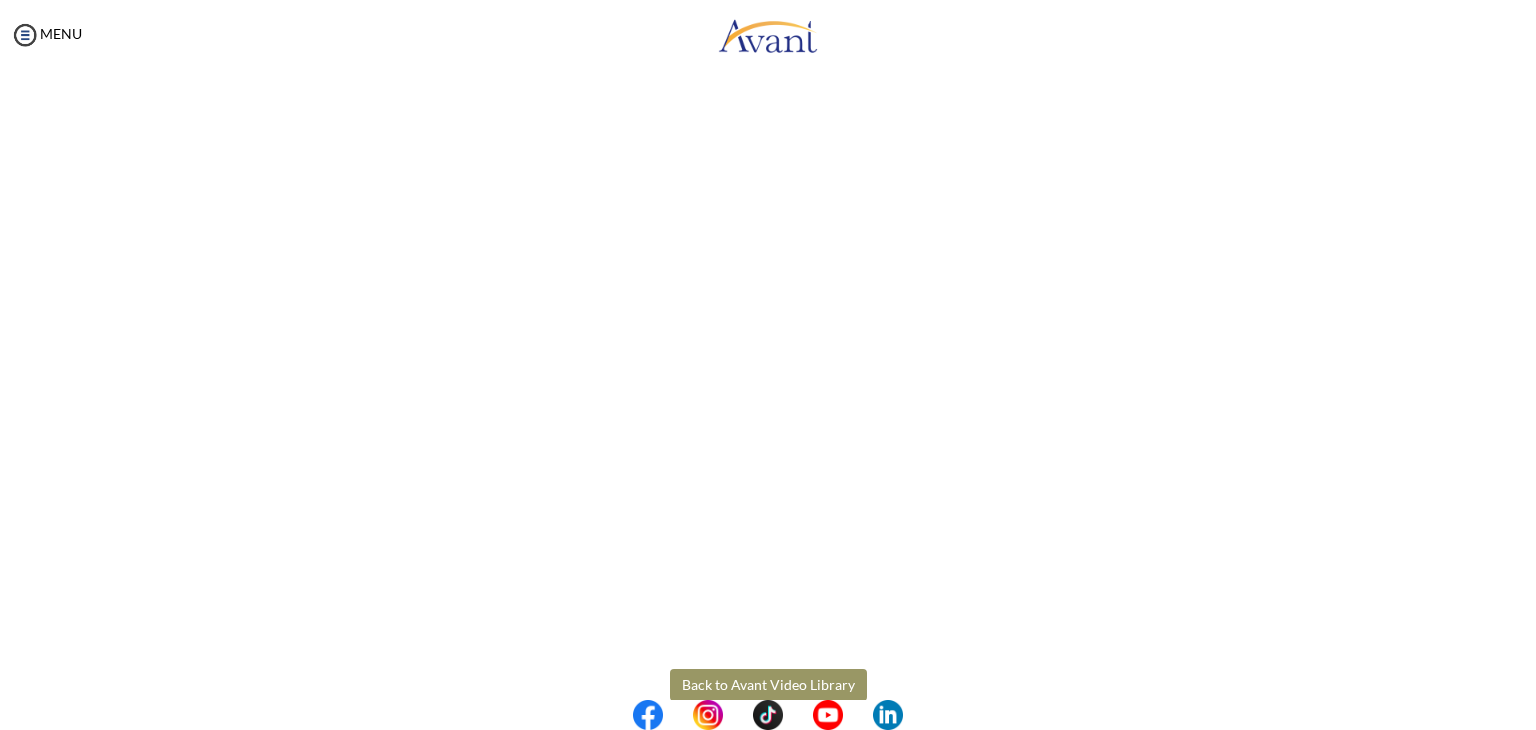 scroll, scrollTop: 253, scrollLeft: 0, axis: vertical 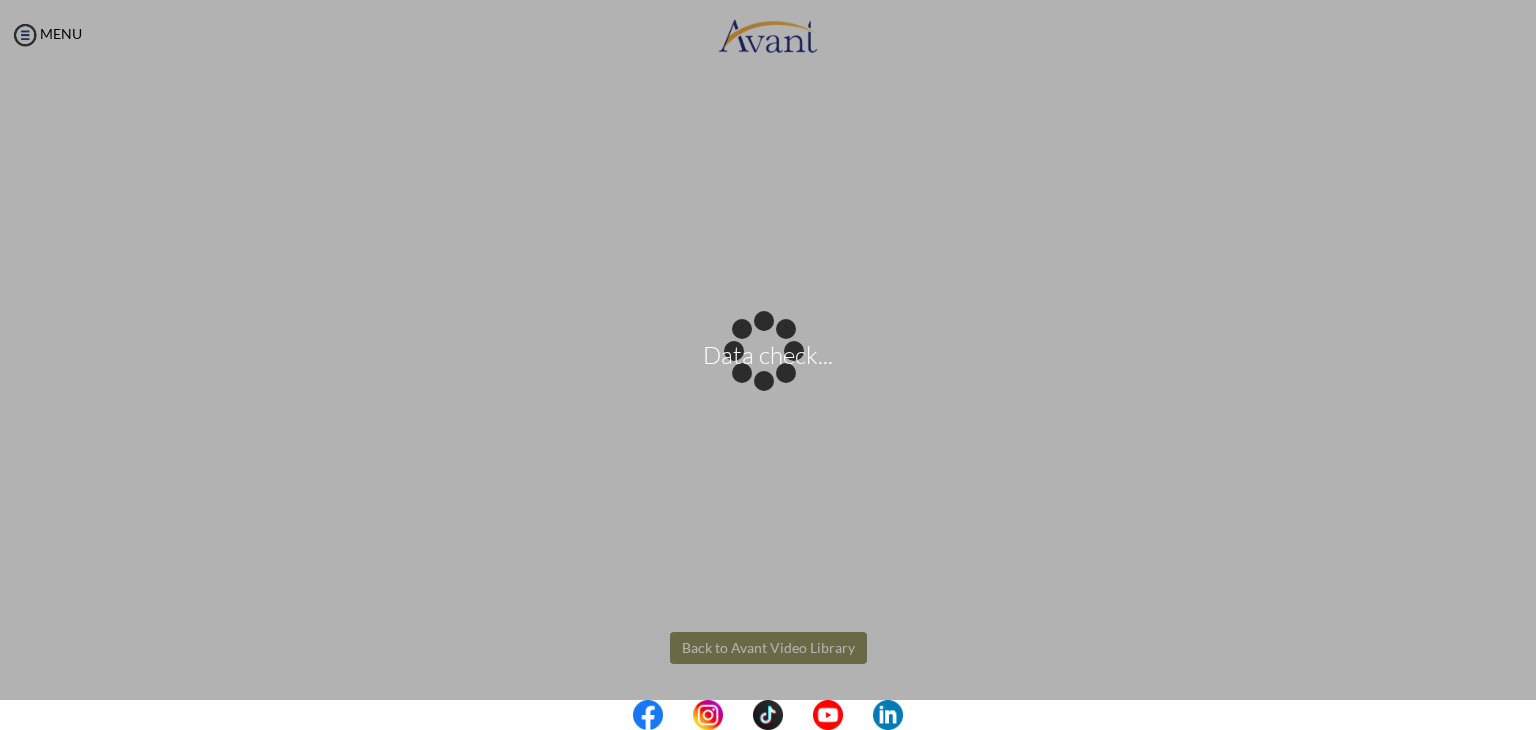 click on "Data check...
Maintenance break. Please come back in 2 hours.
MENU
My Status
What is the next step?
We would like you to watch the introductory video Begin with Avant
We would like you to watch the program video Watch Program Video
We would like you to complete English exam Take Language Test
We would like you to complete clinical assessment Take Clinical Test
We would like you to complete qualification survey Take Qualification Survey
We would like you to watch expectations video Watch Expectations Video
You will be contacted by recruiter to schedule a call.
Your application is being reviewed. Please check your email regularly.
Process Overview
Check off each step as you go to track your progress!" at bounding box center (768, 365) 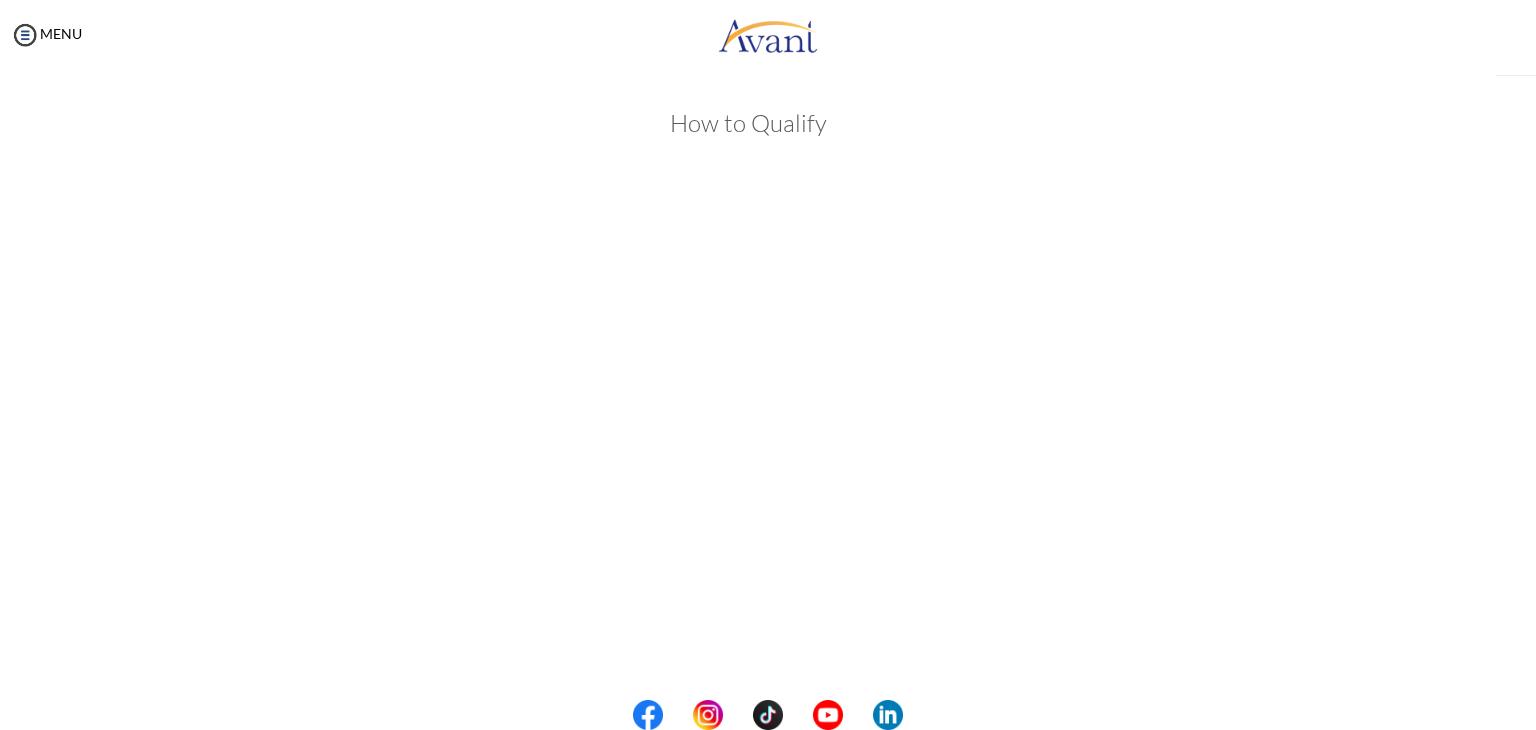 scroll, scrollTop: 254, scrollLeft: 0, axis: vertical 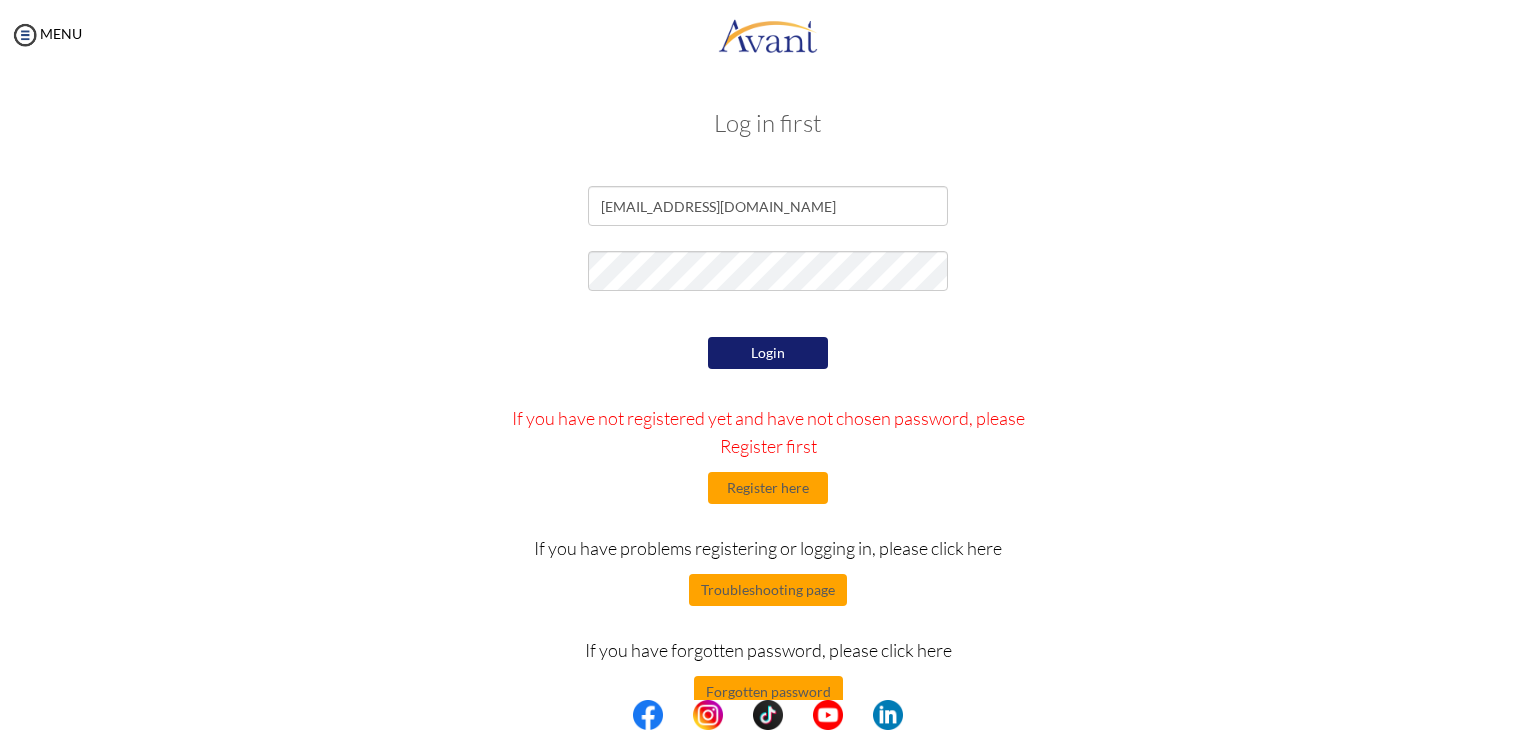 click on "Login" at bounding box center [768, 353] 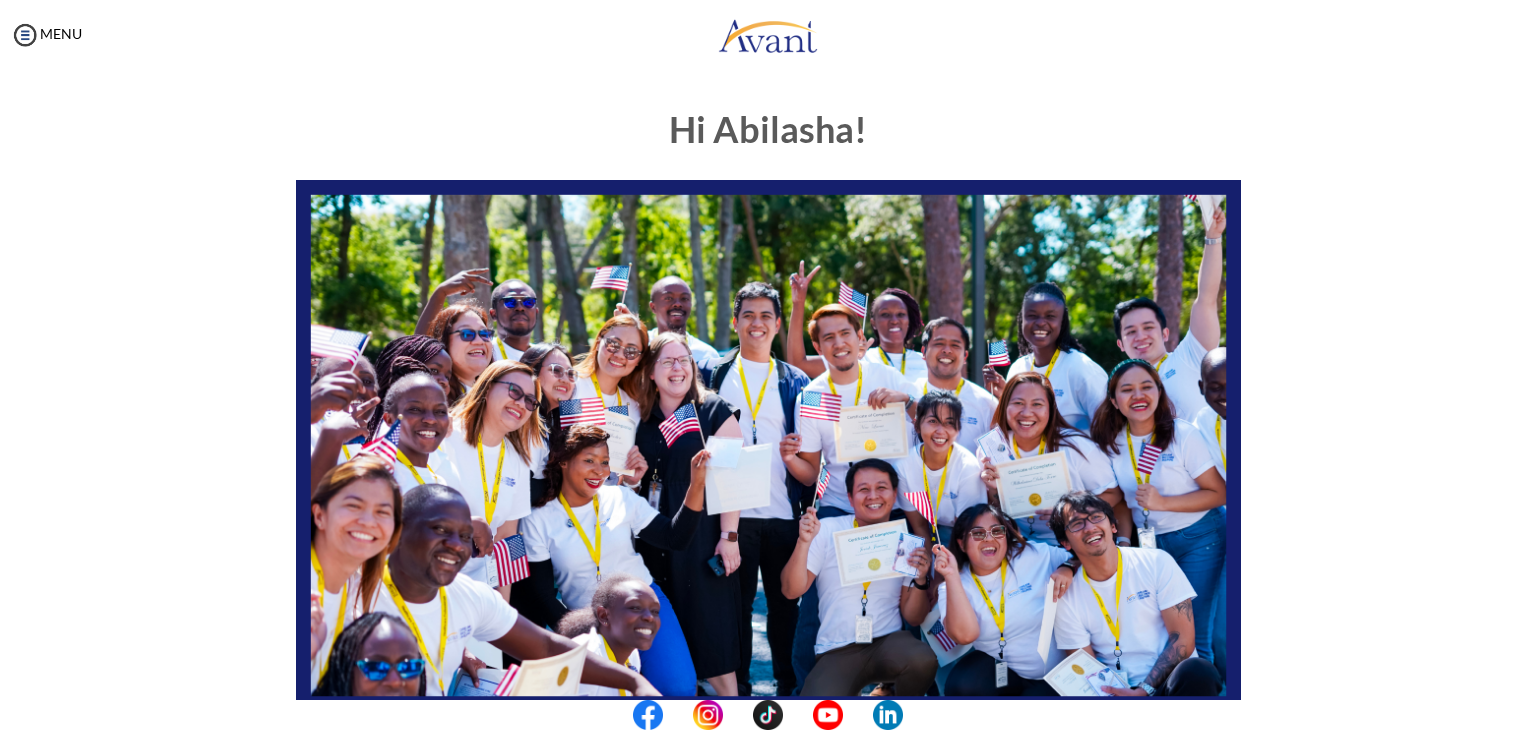 scroll, scrollTop: 331, scrollLeft: 0, axis: vertical 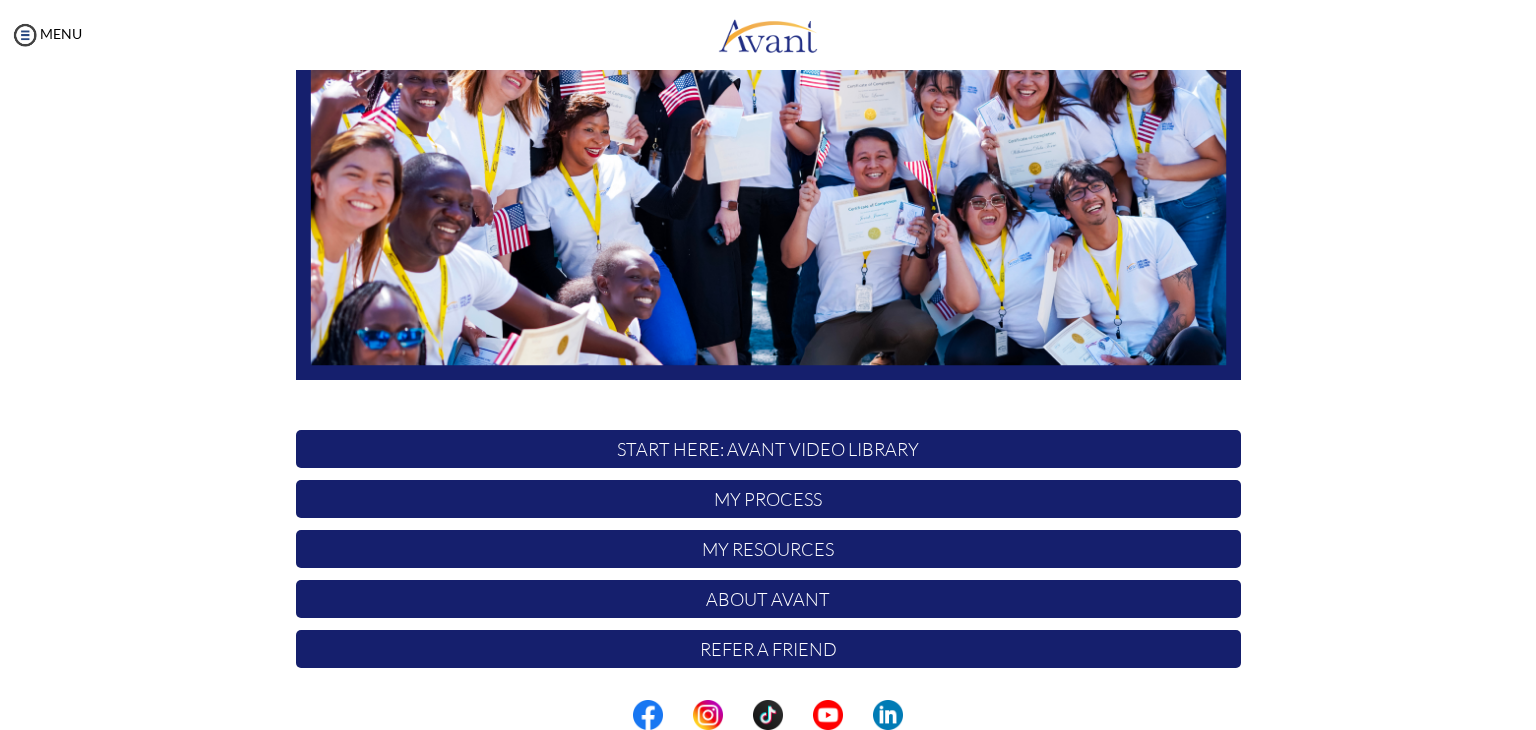 click on "My Process" at bounding box center (768, 499) 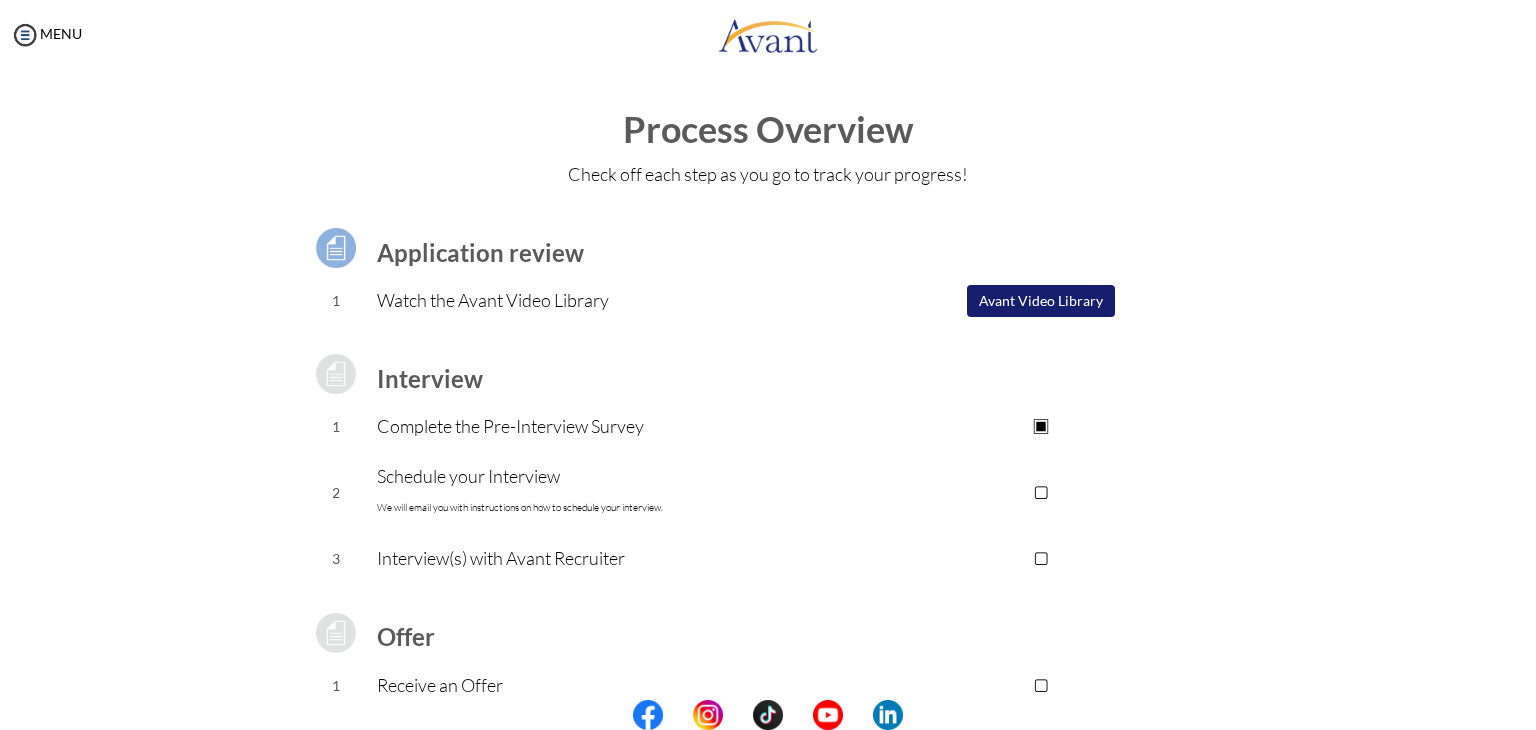 click on "▢" at bounding box center (1040, 492) 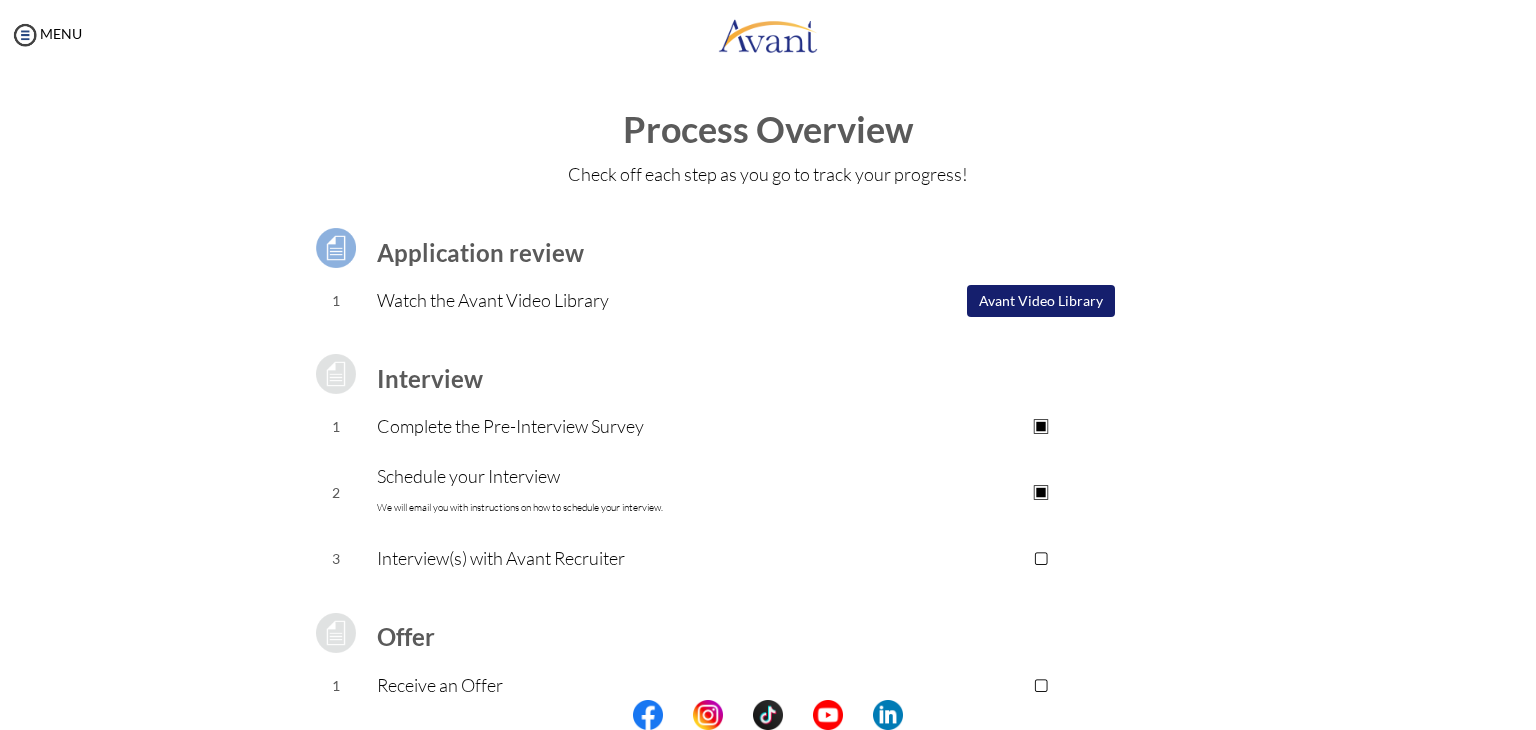 click on "Schedule your Interview We will email you with instructions on how to schedule your interview." at bounding box center [609, 492] 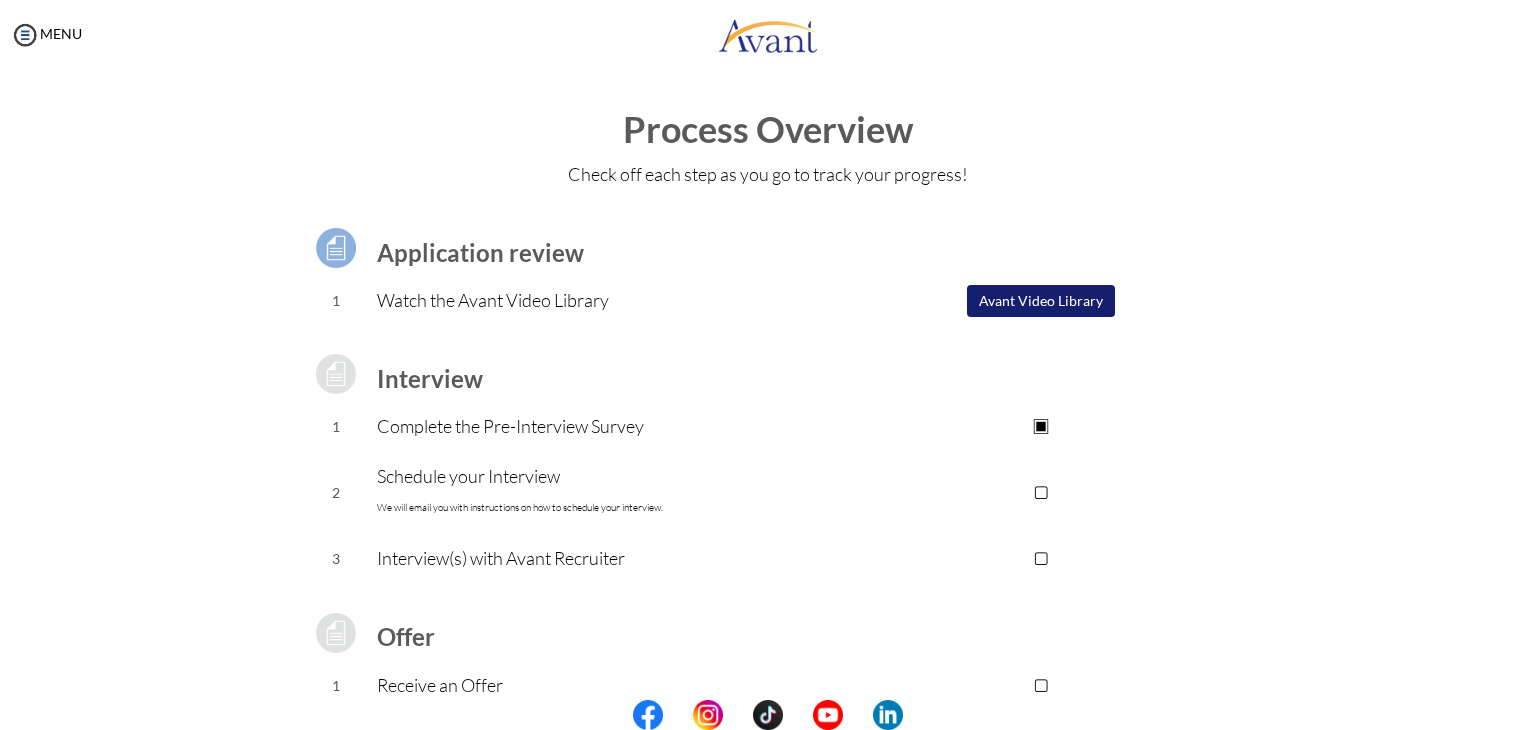 click on "▢" at bounding box center [1040, 492] 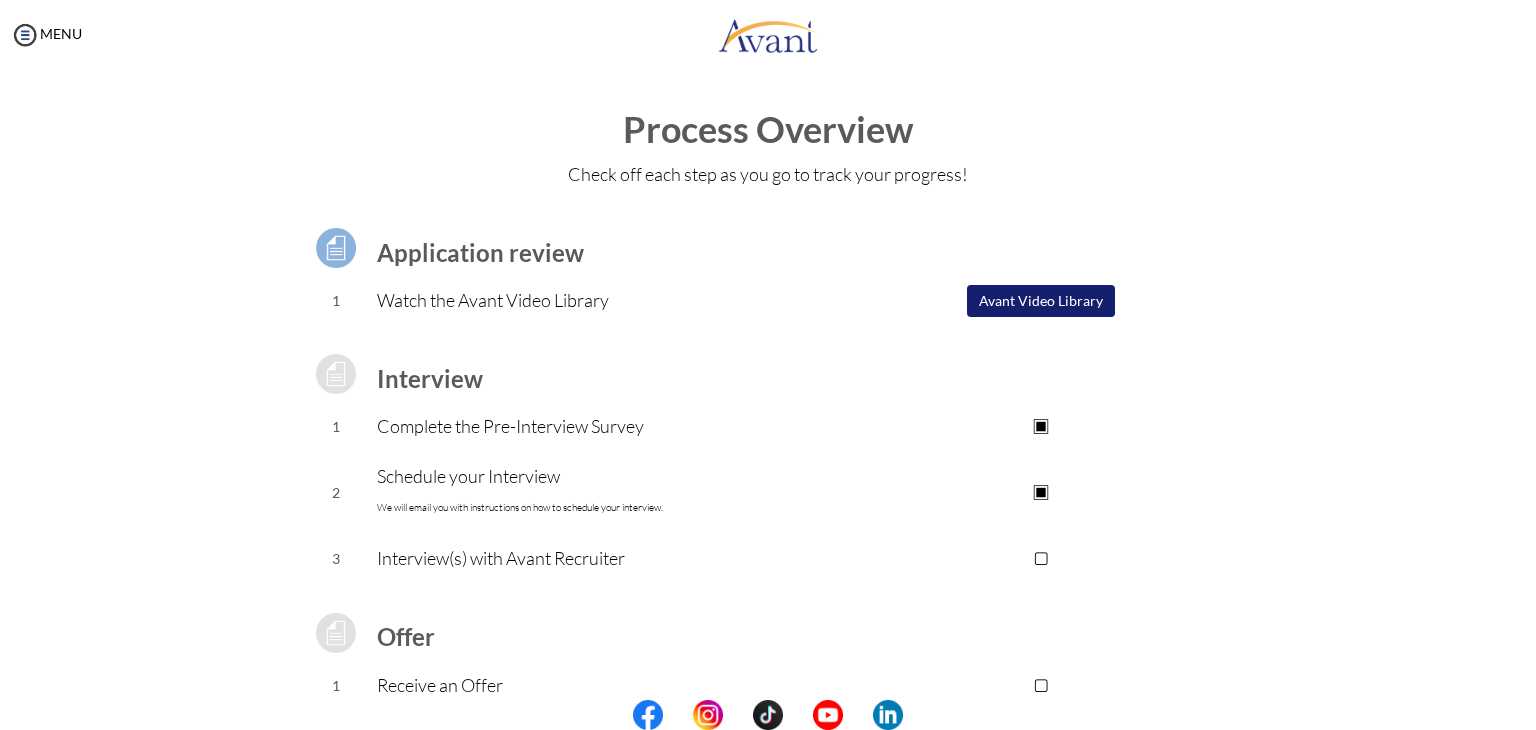 click on "▣" at bounding box center (1040, 426) 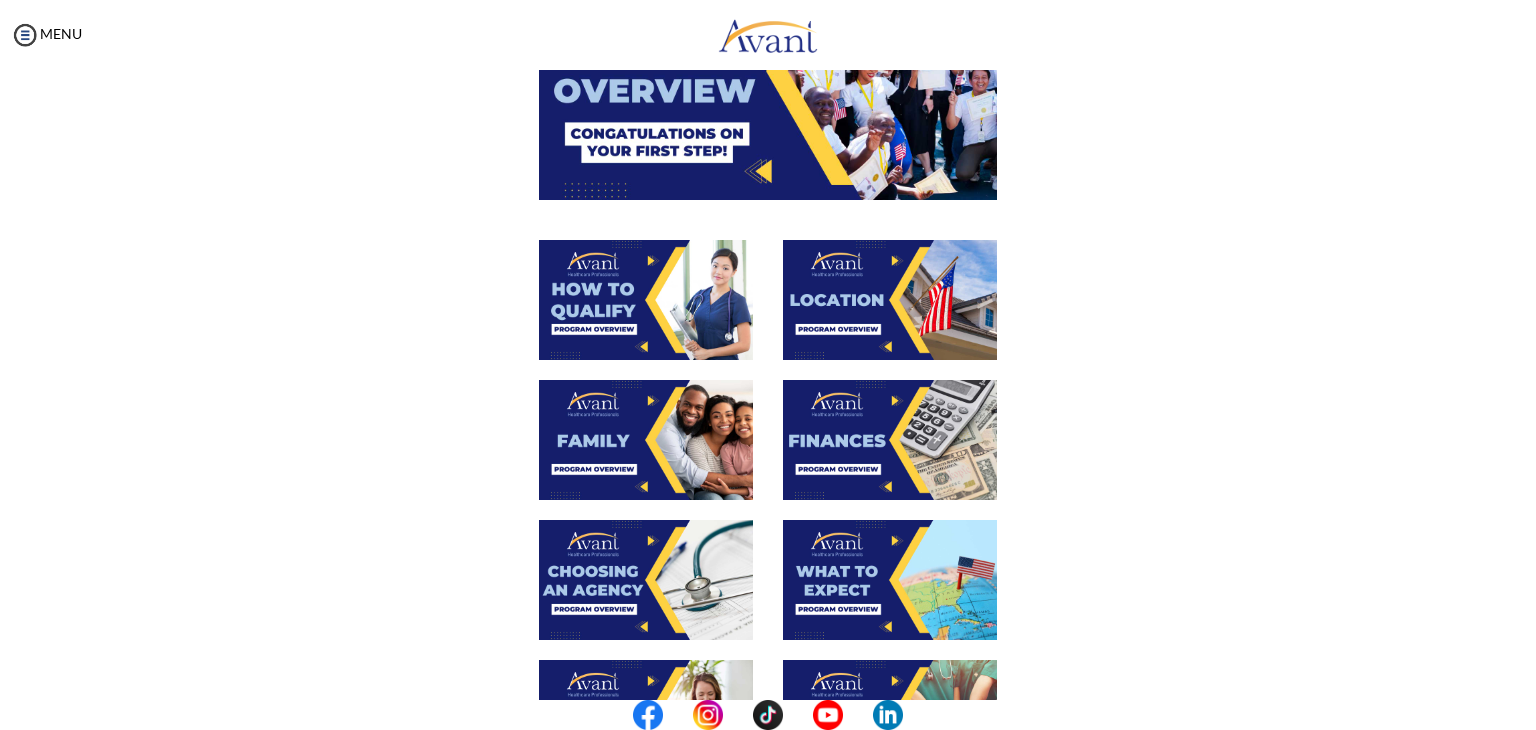 scroll, scrollTop: 316, scrollLeft: 0, axis: vertical 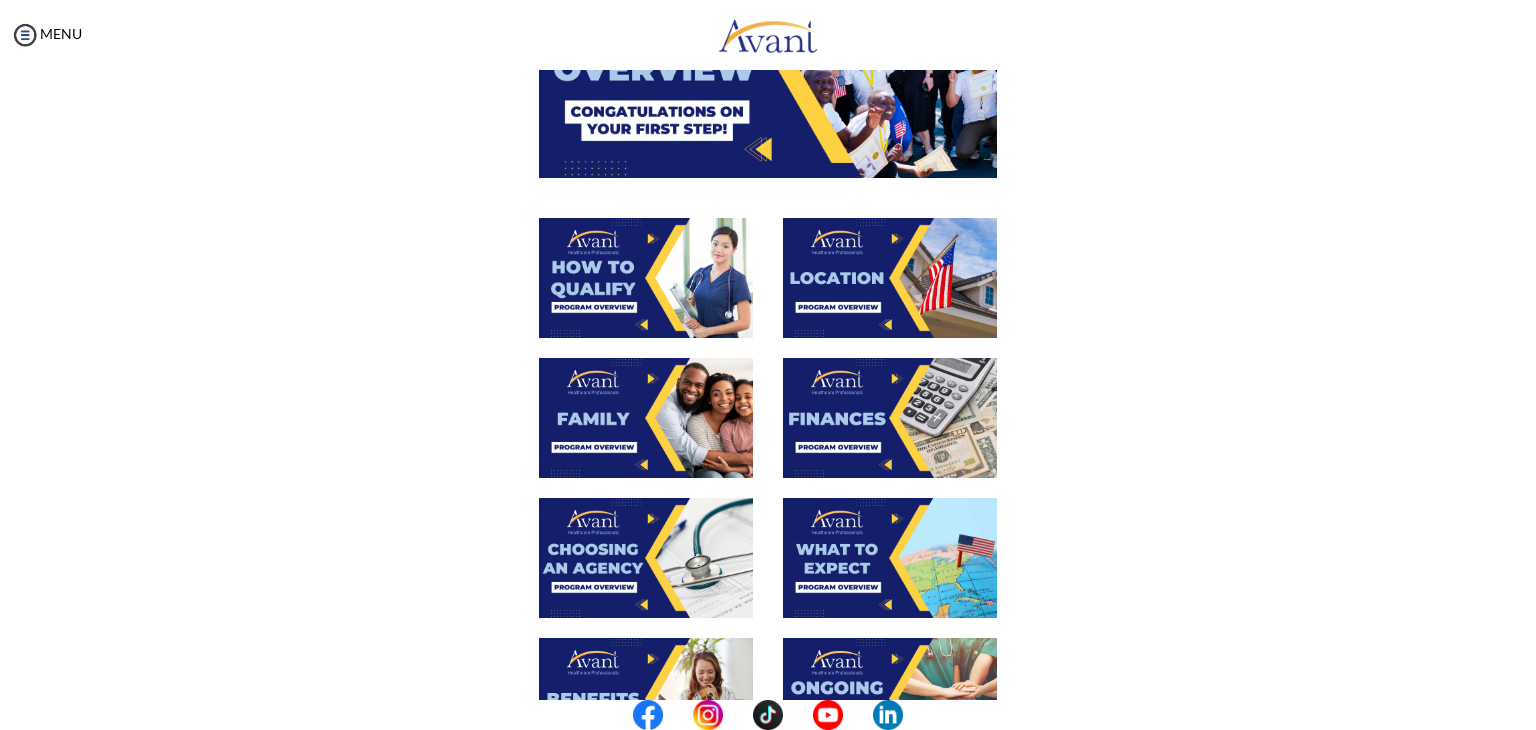 click at bounding box center [646, 418] 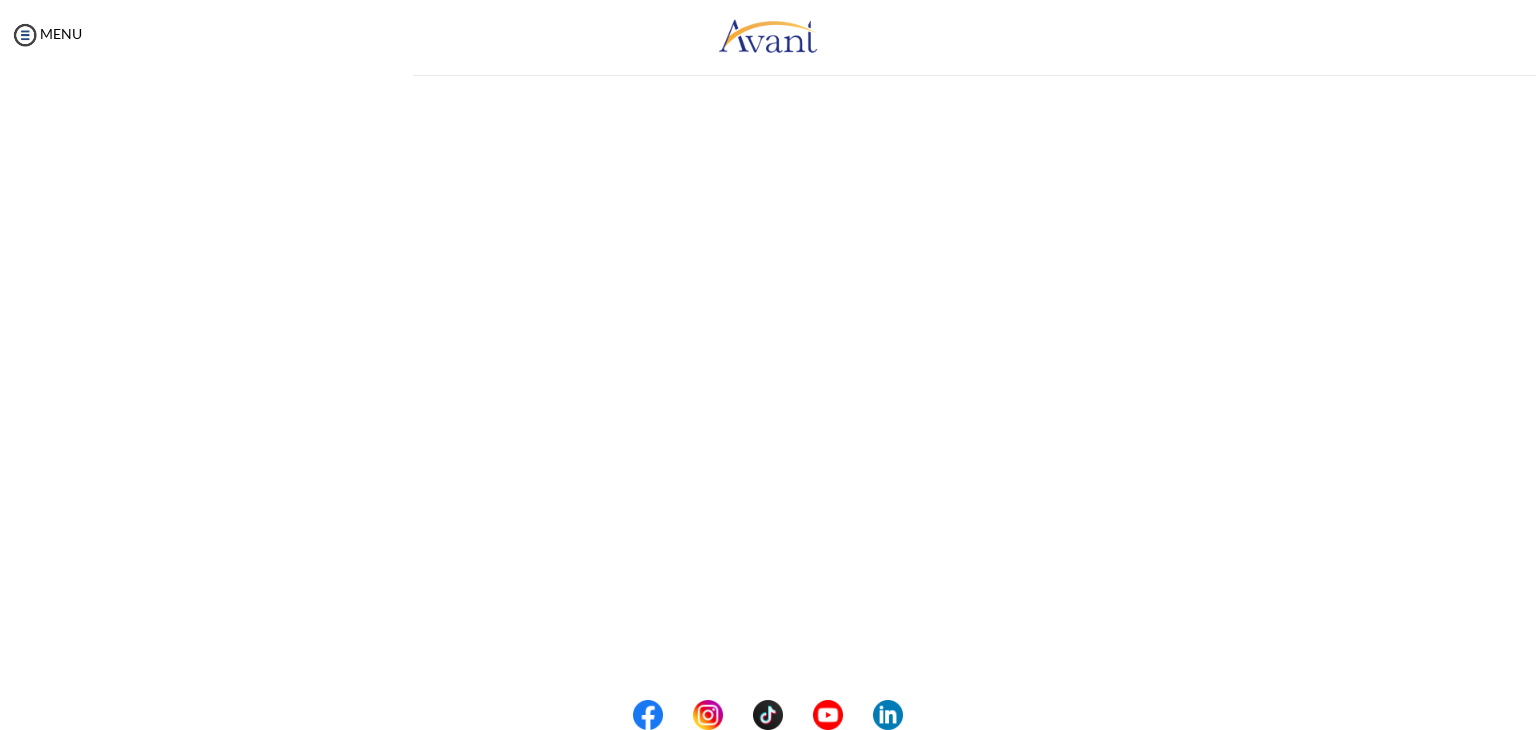 click on "My Status
What is the next step?
We would like you to watch the introductory video Begin with Avant
We would like you to watch the program video Watch Program Video
We would like you to complete English exam Take Language Test
We would like you to complete clinical assessment Take Clinical Test
We would like you to complete qualification survey Take Qualification Survey
We would like you to watch expectations video Watch Expectations Video
You will be contacted by recruiter to schedule a call.
Your application is being reviewed. Please check your email regularly.
Process Overview
Check off each step as you go to track your progress!
Application review
1 Watch the Avant Video Library ▢ Avant Video Library
Interview
1 Complete the Pre-Interview Survey ▣
2 ▣" at bounding box center [768, 435] 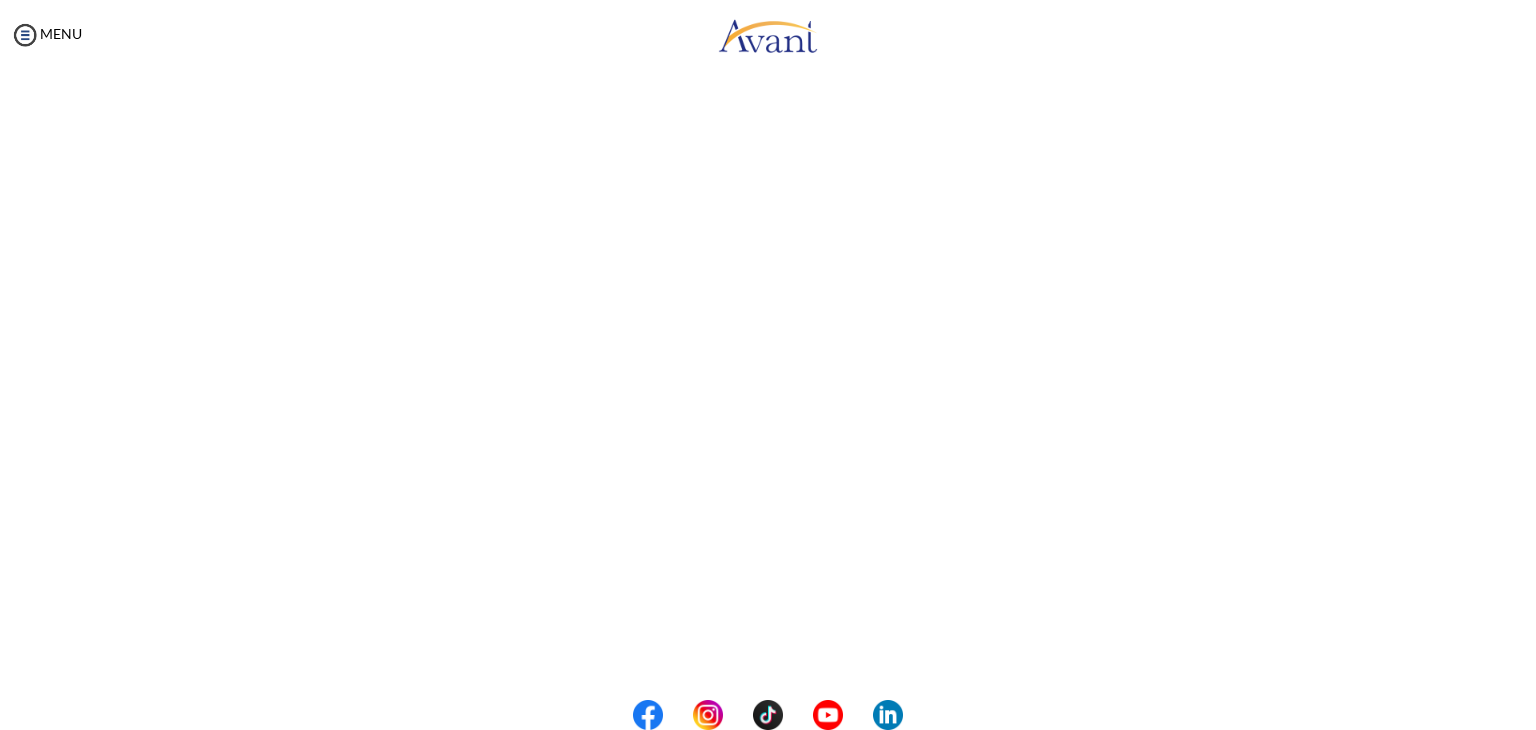 scroll, scrollTop: 467, scrollLeft: 0, axis: vertical 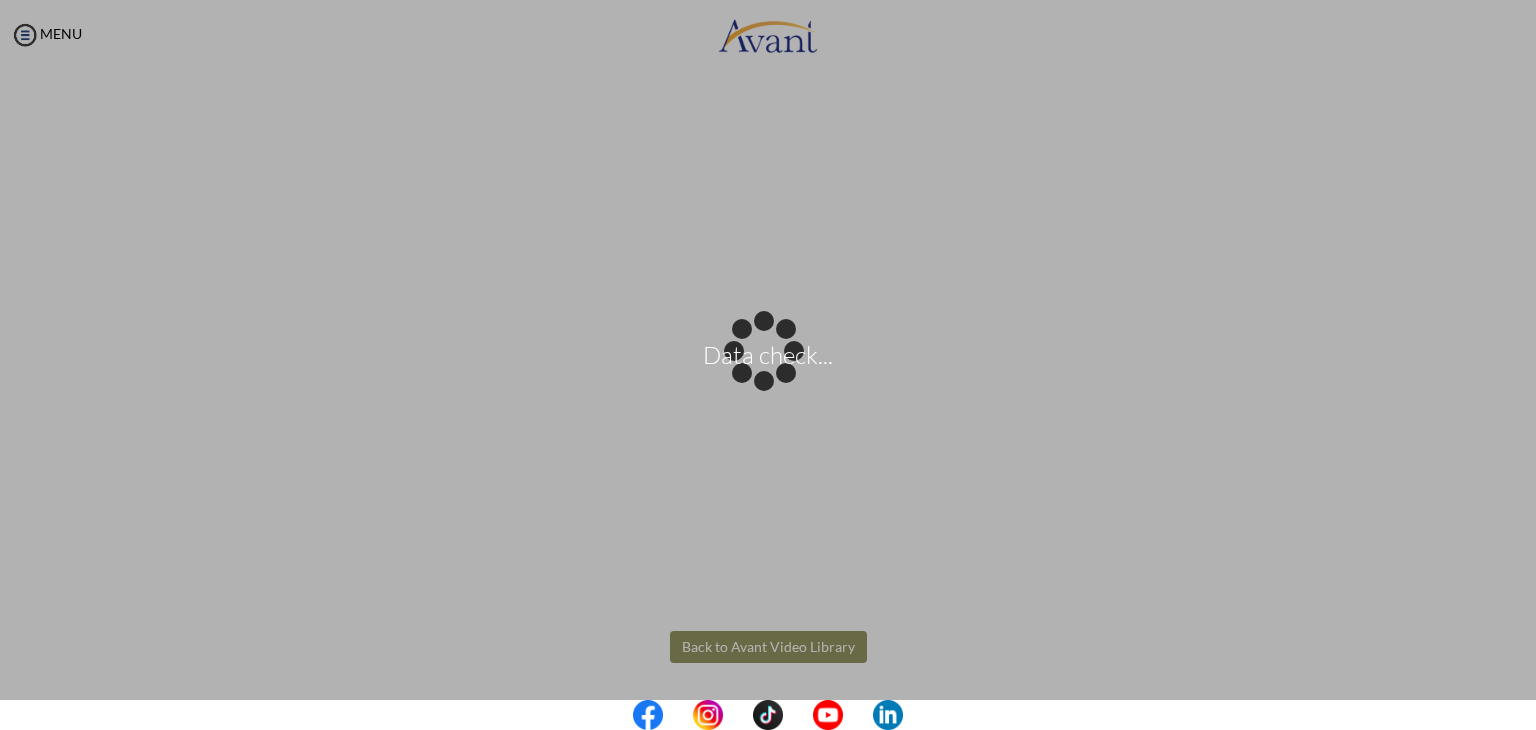 click on "Data check...
Maintenance break. Please come back in 2 hours.
MENU
My Status
What is the next step?
We would like you to watch the introductory video Begin with Avant
We would like you to watch the program video Watch Program Video
We would like you to complete English exam Take Language Test
We would like you to complete clinical assessment Take Clinical Test
We would like you to complete qualification survey Take Qualification Survey
We would like you to watch expectations video Watch Expectations Video
You will be contacted by recruiter to schedule a call.
Your application is being reviewed. Please check your email regularly.
Process Overview
Check off each step as you go to track your progress!" at bounding box center (768, 365) 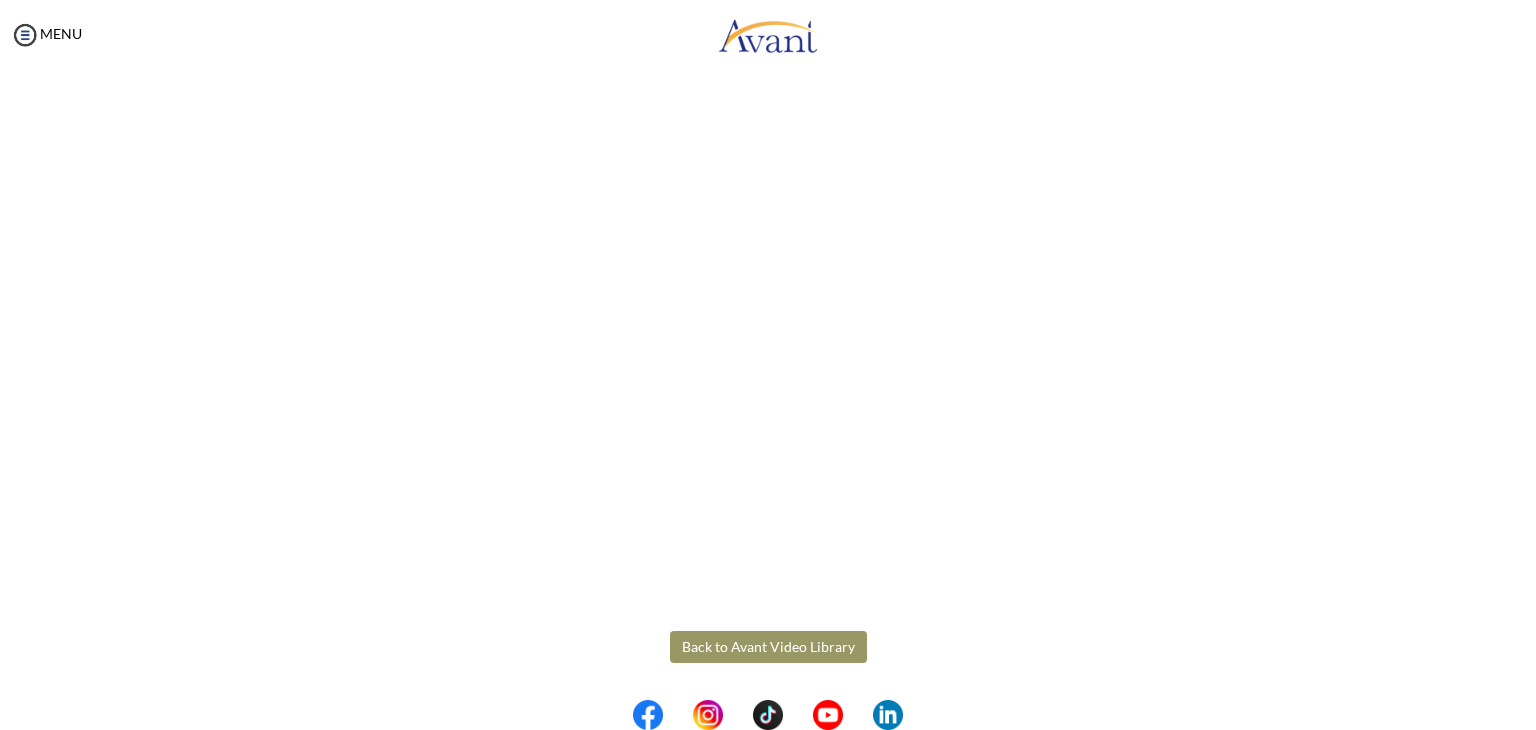 click on "Back to Avant Video Library" at bounding box center [768, 647] 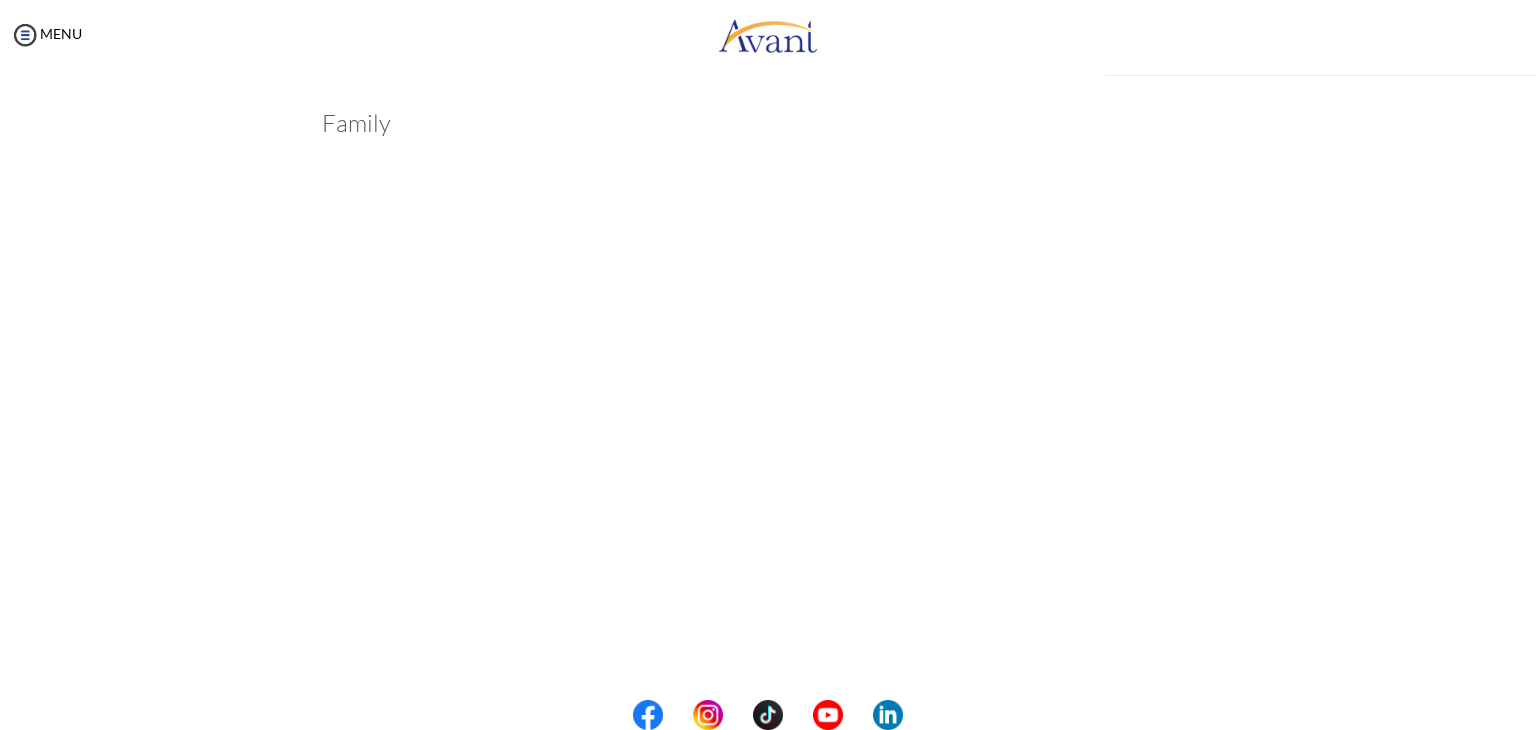 scroll, scrollTop: 468, scrollLeft: 0, axis: vertical 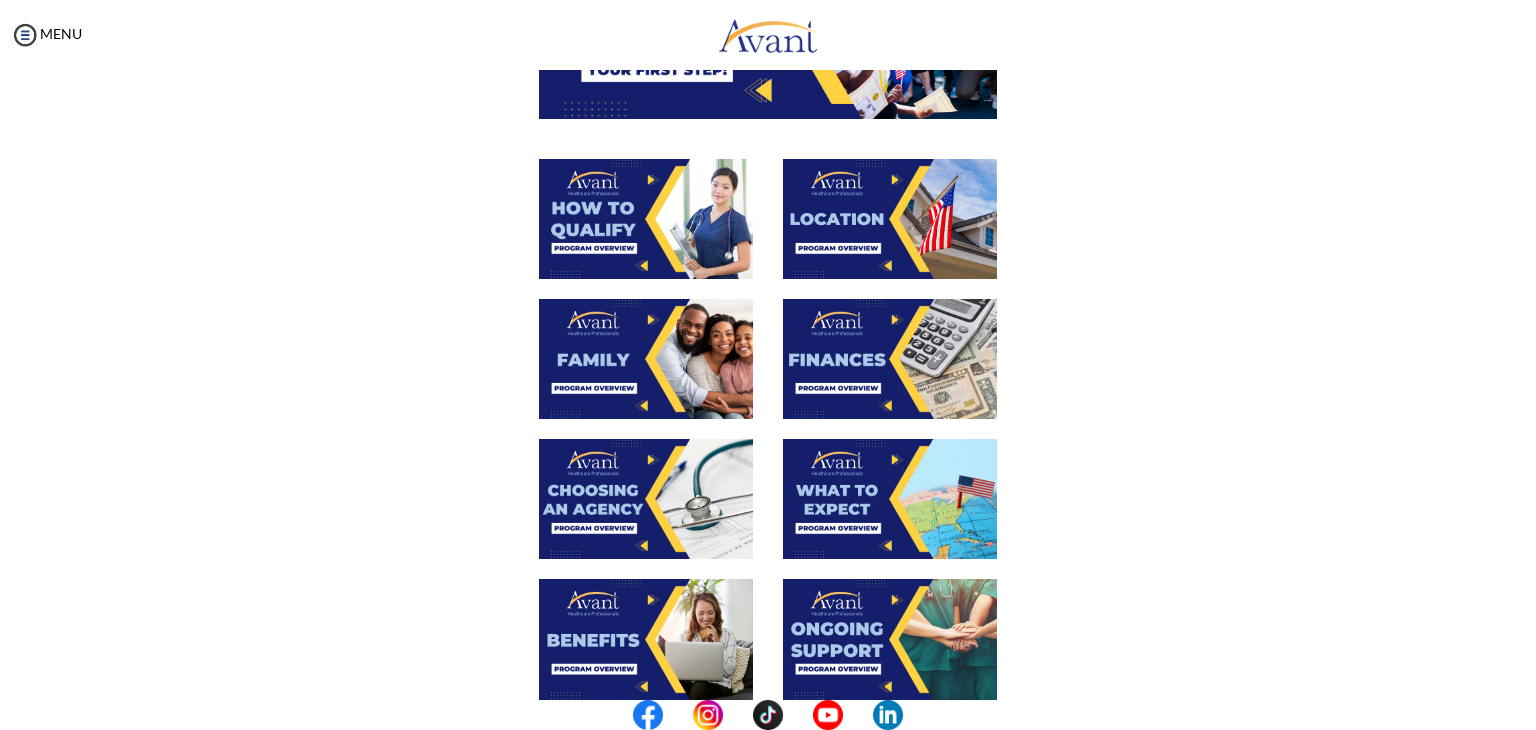 click at bounding box center [890, 359] 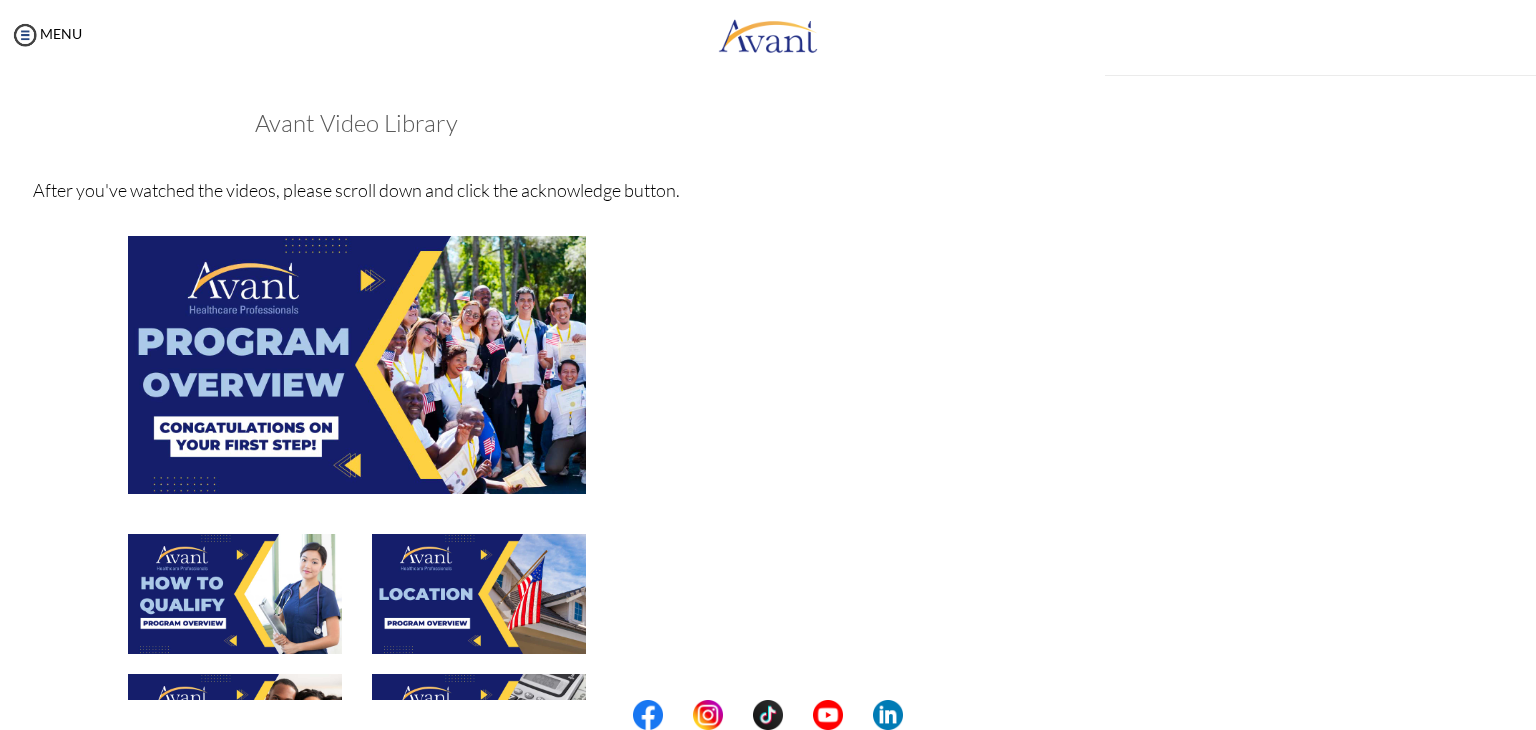 click on "My Status
What is the next step?
We would like you to watch the introductory video Begin with Avant
We would like you to watch the program video Watch Program Video
We would like you to complete English exam Take Language Test
We would like you to complete clinical assessment Take Clinical Test
We would like you to complete qualification survey Take Qualification Survey
We would like you to watch expectations video Watch Expectations Video
You will be contacted by recruiter to schedule a call.
Your application is being reviewed. Please check your email regularly.
Process Overview
Check off each step as you go to track your progress!
Application review
1 Watch the Avant Video Library ▢ Avant Video Library
Interview
1 Complete the Pre-Interview Survey ▣
2 ▣" at bounding box center (768, 435) 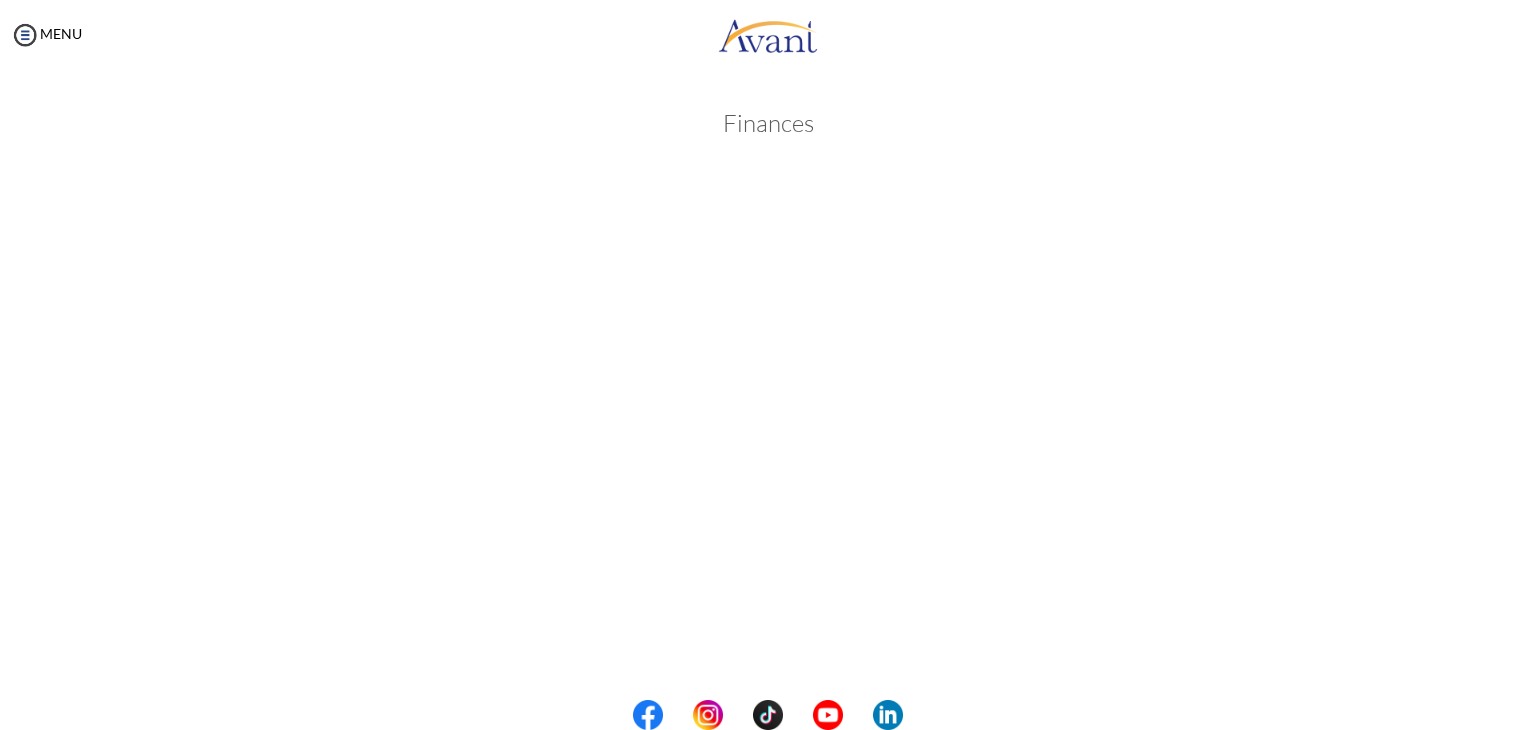 scroll, scrollTop: 253, scrollLeft: 0, axis: vertical 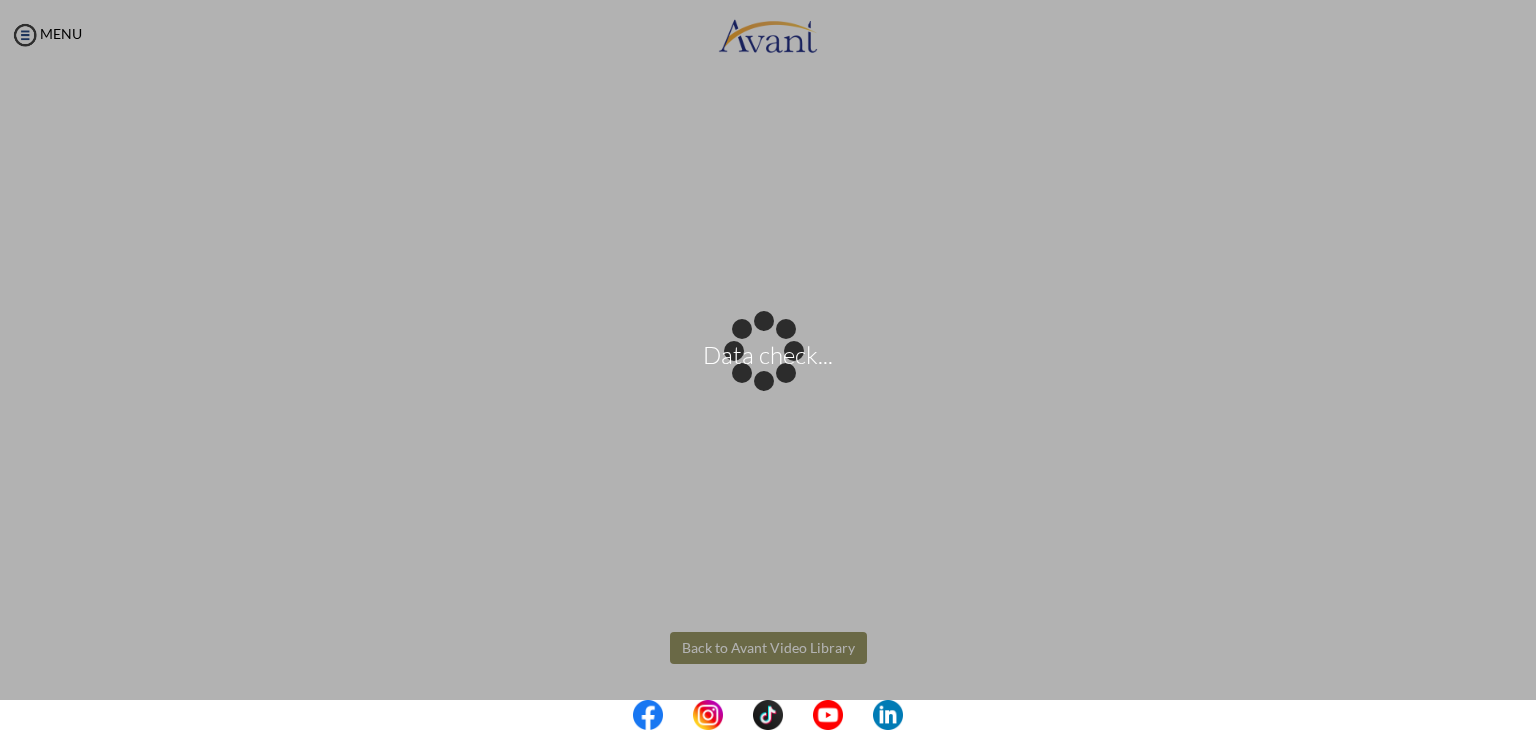 click on "Data check...
Maintenance break. Please come back in 2 hours.
MENU
My Status
What is the next step?
We would like you to watch the introductory video Begin with Avant
We would like you to watch the program video Watch Program Video
We would like you to complete English exam Take Language Test
We would like you to complete clinical assessment Take Clinical Test
We would like you to complete qualification survey Take Qualification Survey
We would like you to watch expectations video Watch Expectations Video
You will be contacted by recruiter to schedule a call.
Your application is being reviewed. Please check your email regularly.
Process Overview
Check off each step as you go to track your progress!" at bounding box center (768, 365) 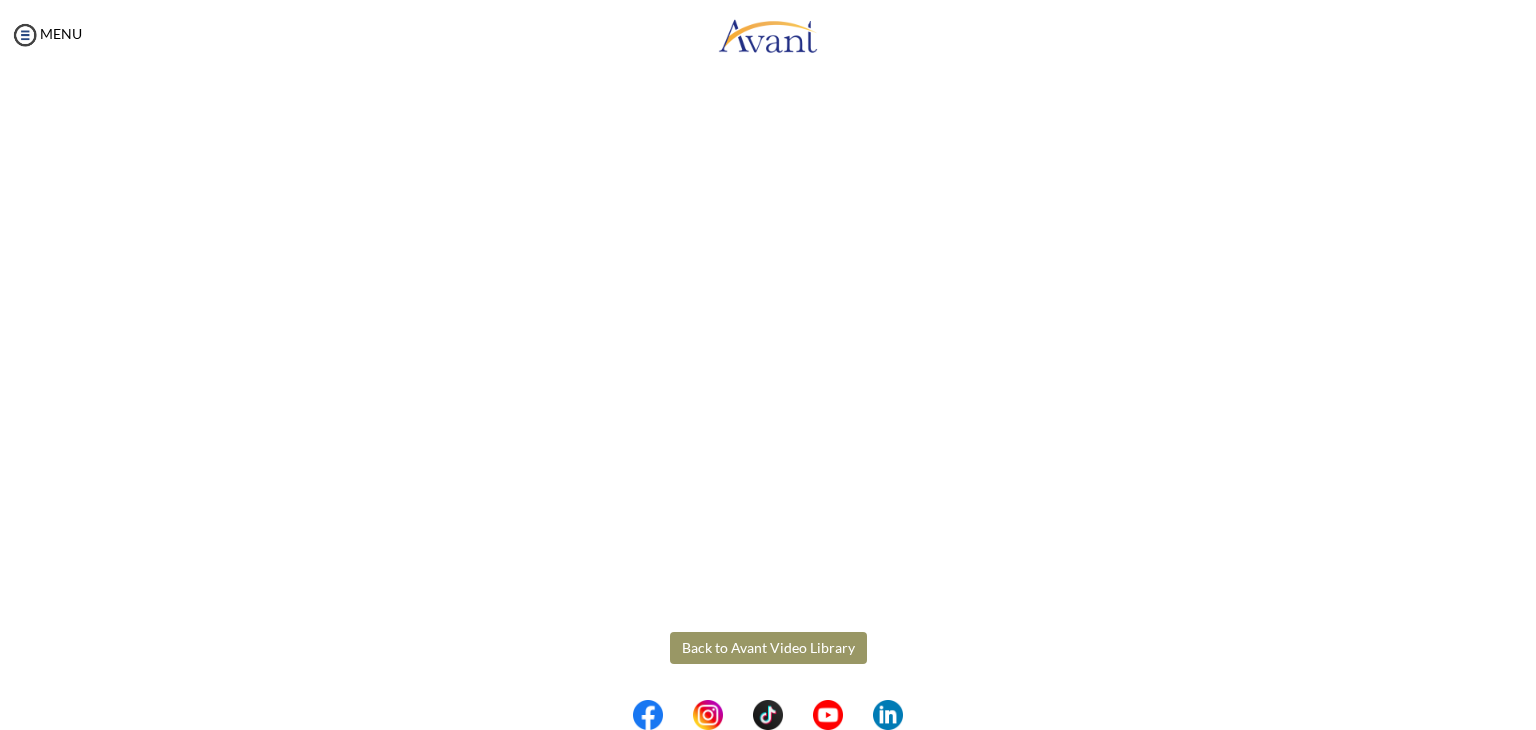 click on "Back to Avant Video Library" at bounding box center (768, 648) 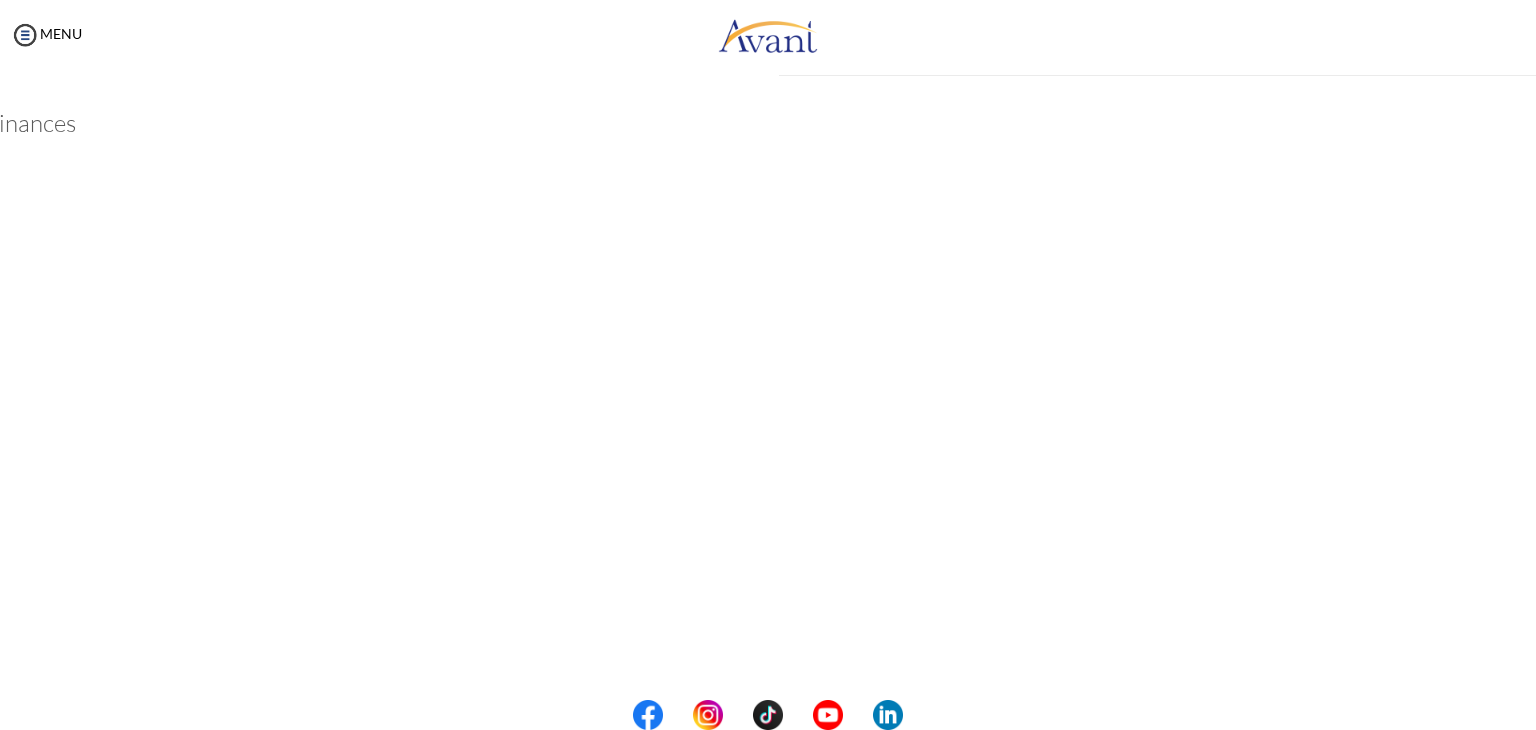 scroll, scrollTop: 254, scrollLeft: 0, axis: vertical 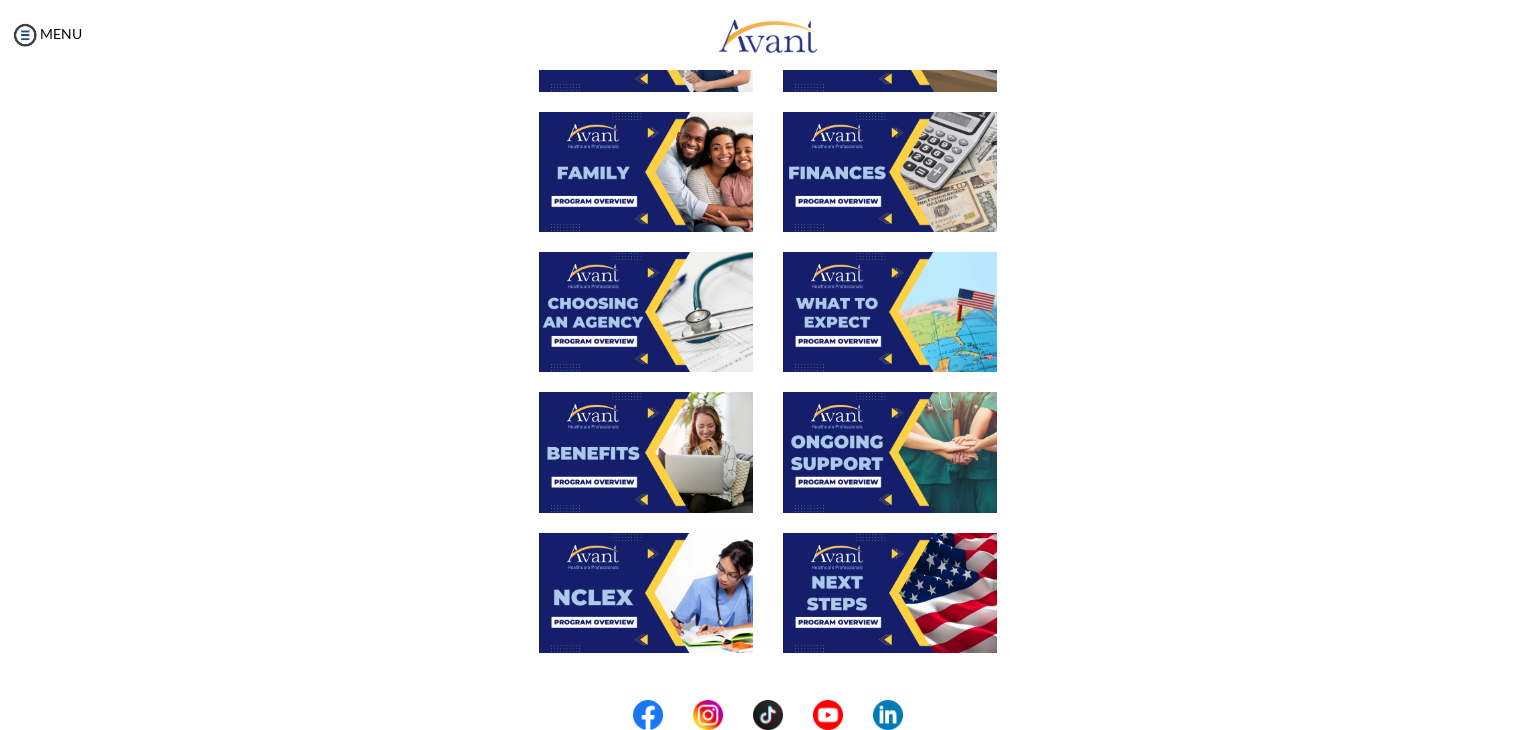 click at bounding box center [646, 312] 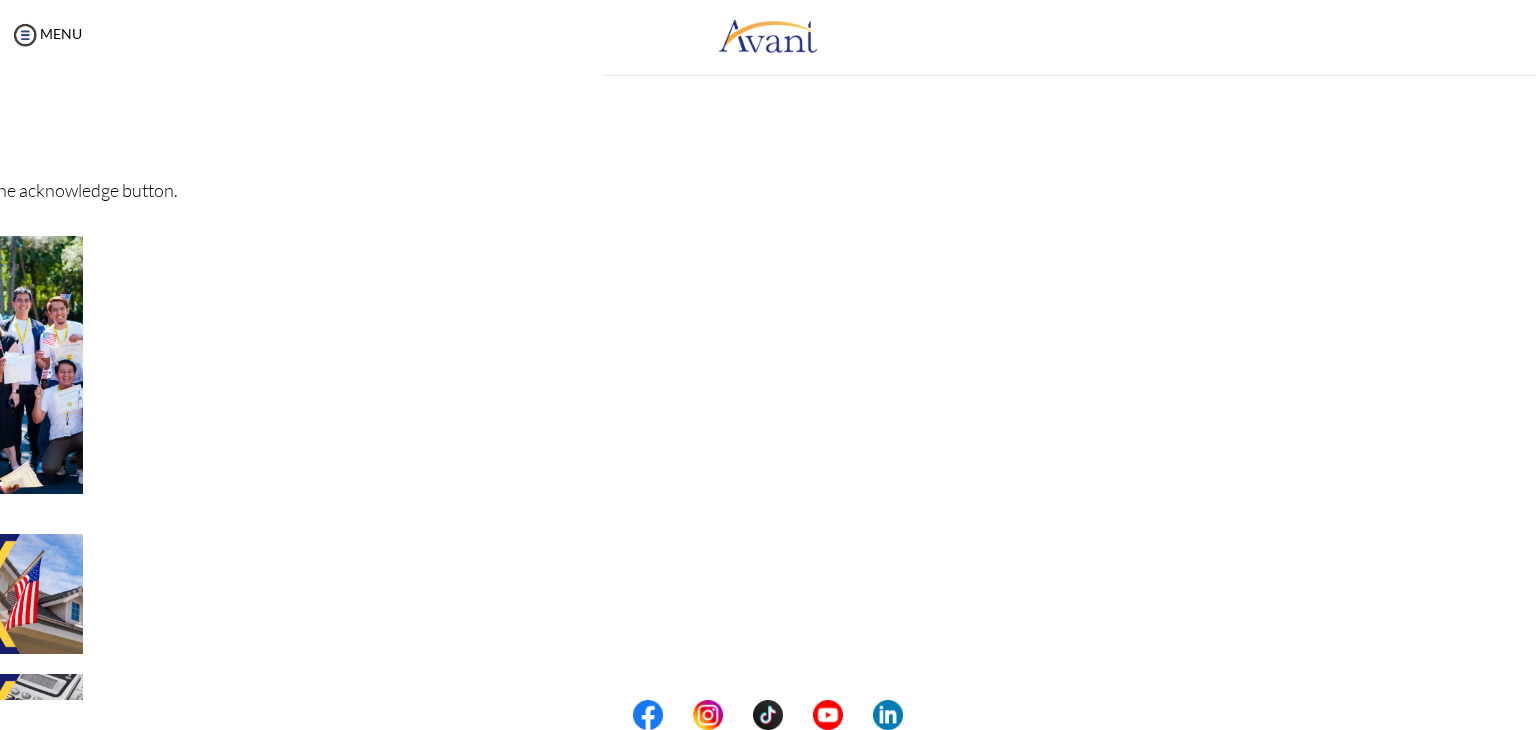 click on "My Status
What is the next step?
We would like you to watch the introductory video Begin with Avant
We would like you to watch the program video Watch Program Video
We would like you to complete English exam Take Language Test
We would like you to complete clinical assessment Take Clinical Test
We would like you to complete qualification survey Take Qualification Survey
We would like you to watch expectations video Watch Expectations Video
You will be contacted by recruiter to schedule a call.
Your application is being reviewed. Please check your email regularly.
Process Overview
Check off each step as you go to track your progress!
Application review
1 Watch the Avant Video Library ▢ Avant Video Library
Interview
1 Complete the Pre-Interview Survey ▣
2 ▣" at bounding box center (768, 435) 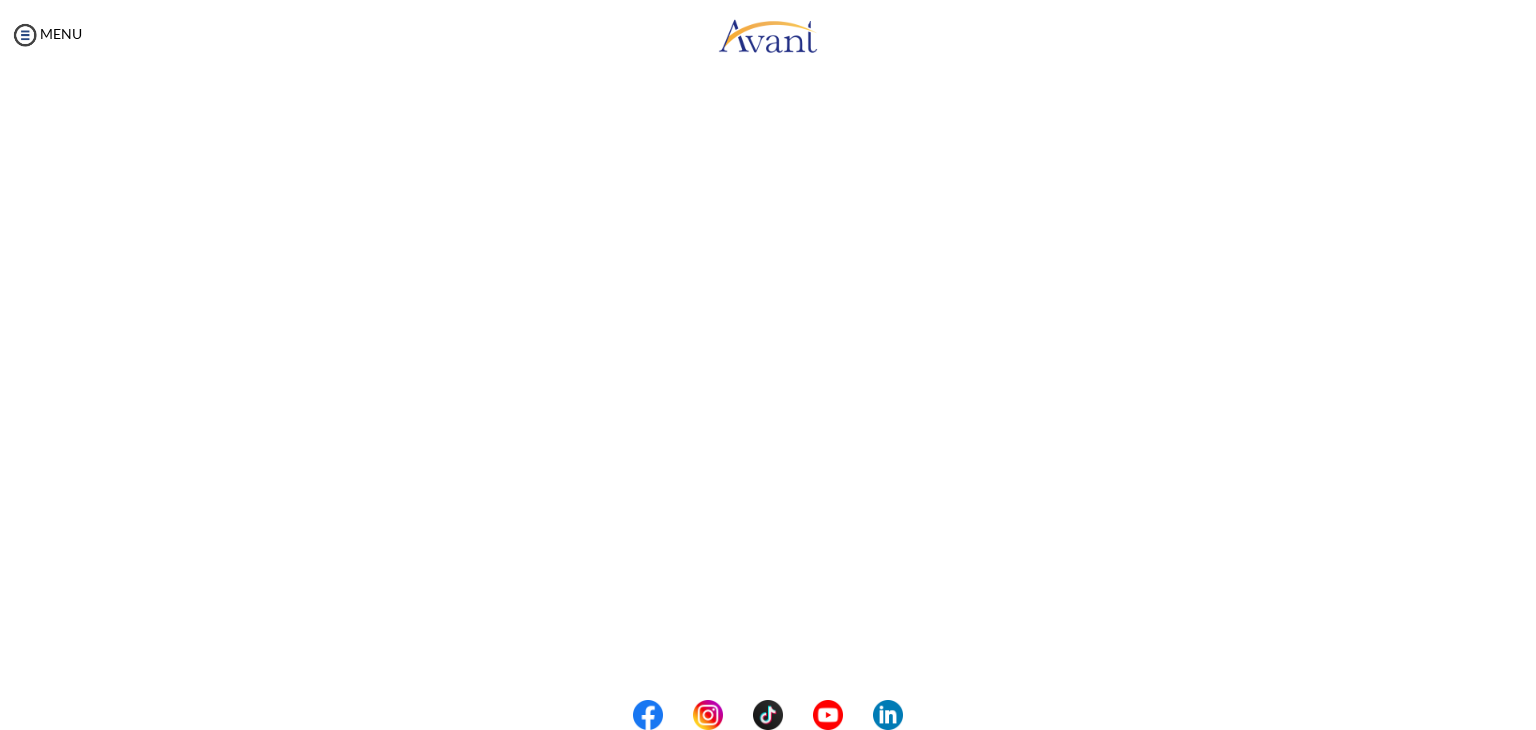 scroll, scrollTop: 142, scrollLeft: 0, axis: vertical 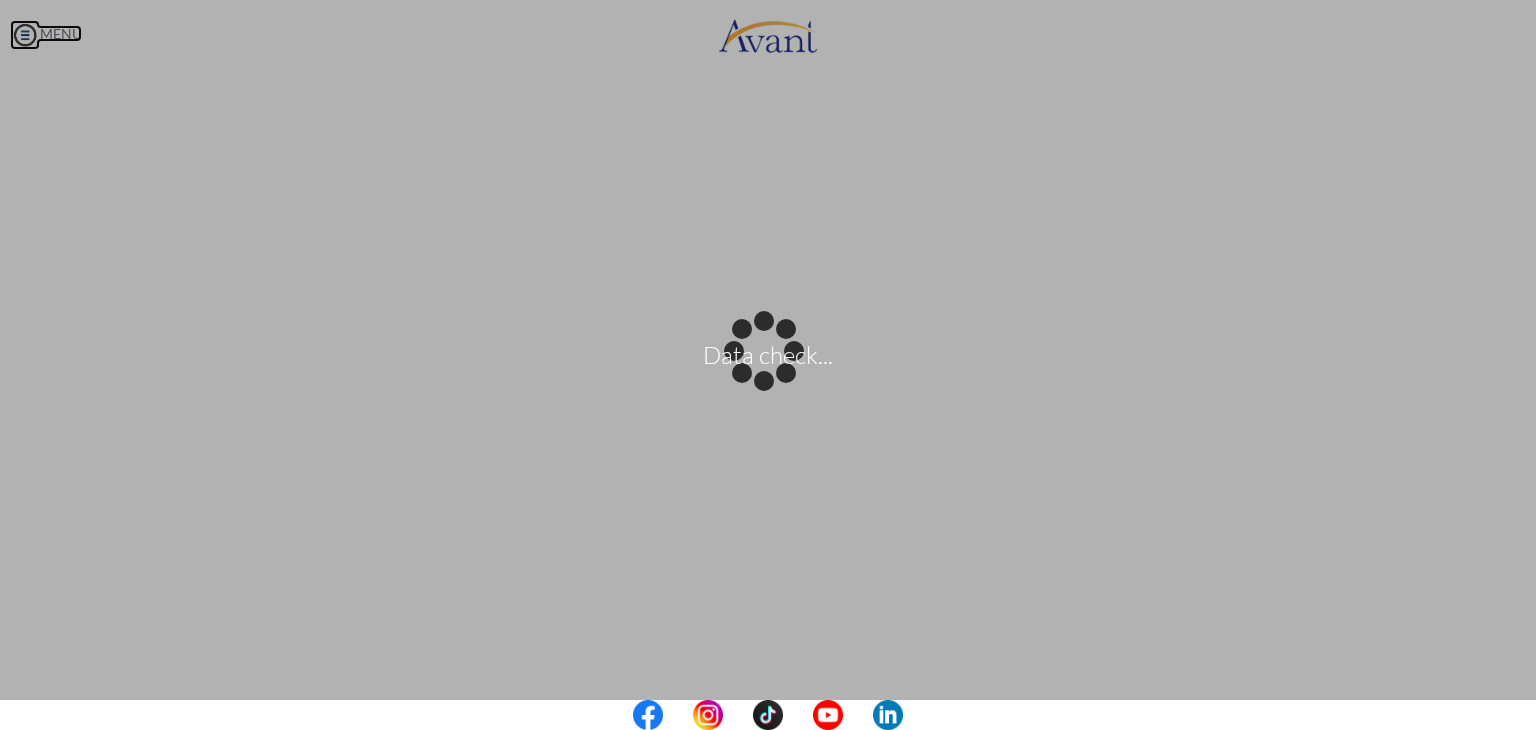 click on "Data check...
Maintenance break. Please come back in 2 hours.
MENU
My Status
What is the next step?
We would like you to watch the introductory video Begin with Avant
We would like you to watch the program video Watch Program Video
We would like you to complete English exam Take Language Test
We would like you to complete clinical assessment Take Clinical Test
We would like you to complete qualification survey Take Qualification Survey
We would like you to watch expectations video Watch Expectations Video
You will be contacted by recruiter to schedule a call.
Your application is being reviewed. Please check your email regularly.
Process Overview
Check off each step as you go to track your progress!" at bounding box center [768, 365] 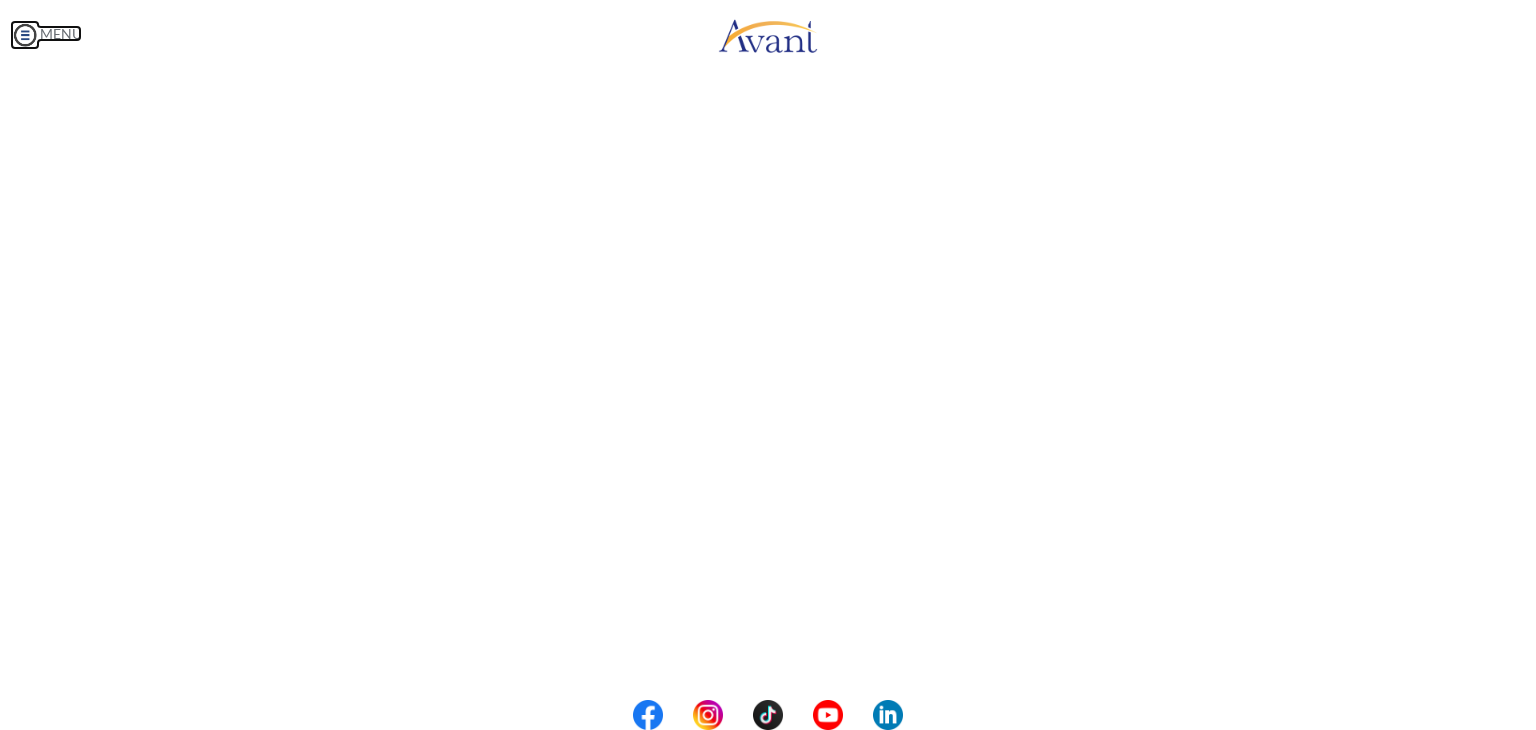 scroll, scrollTop: 467, scrollLeft: 0, axis: vertical 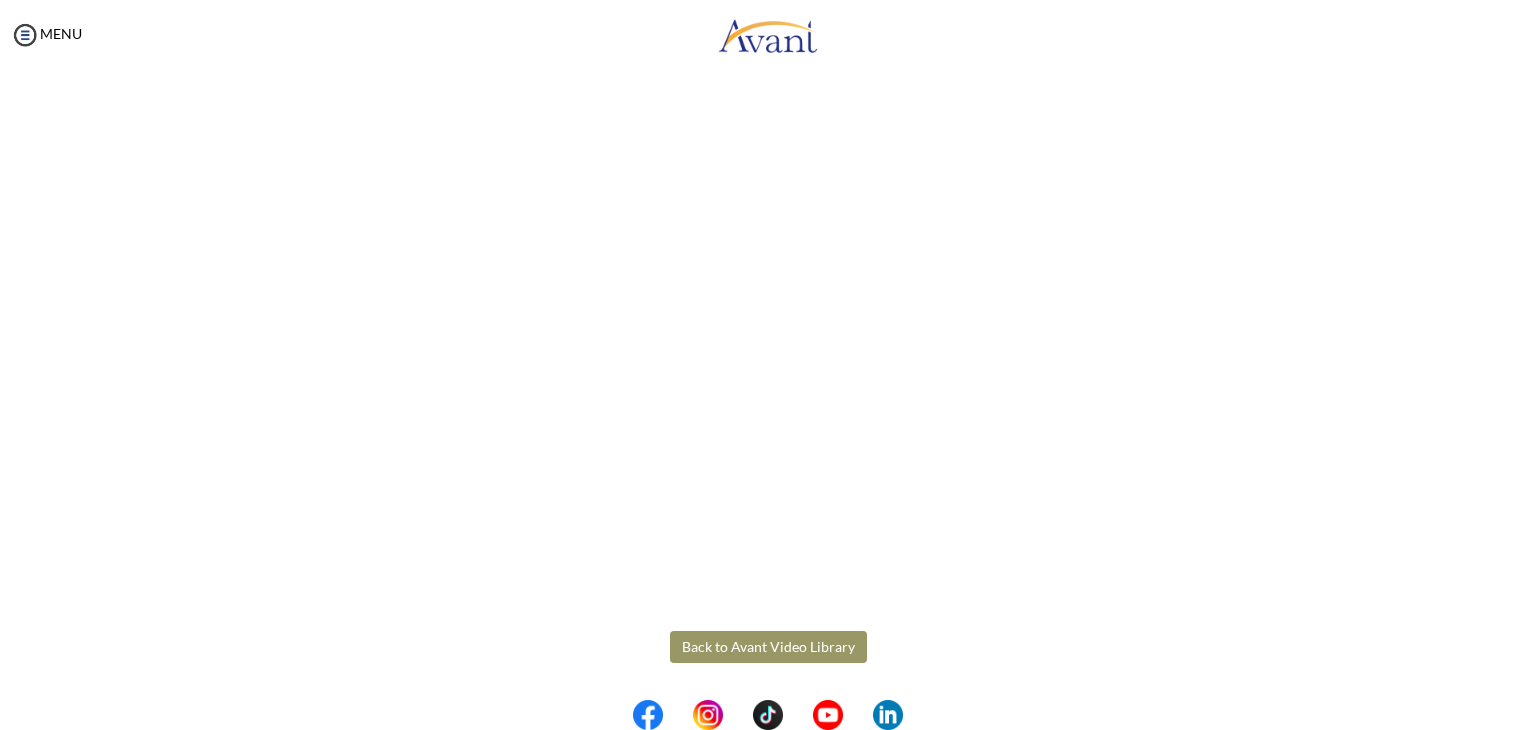 click on "Back to Avant Video Library" at bounding box center [768, 647] 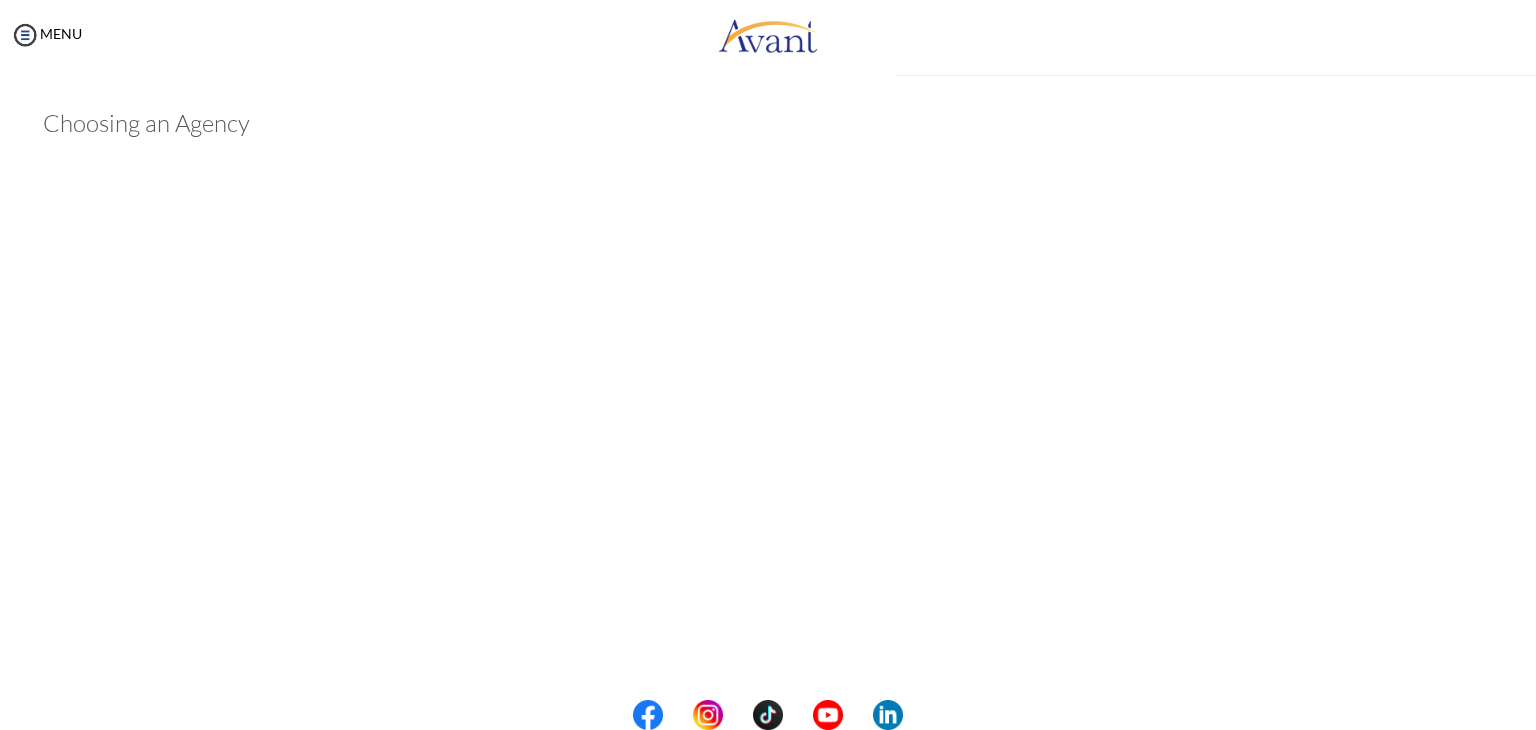 scroll, scrollTop: 468, scrollLeft: 0, axis: vertical 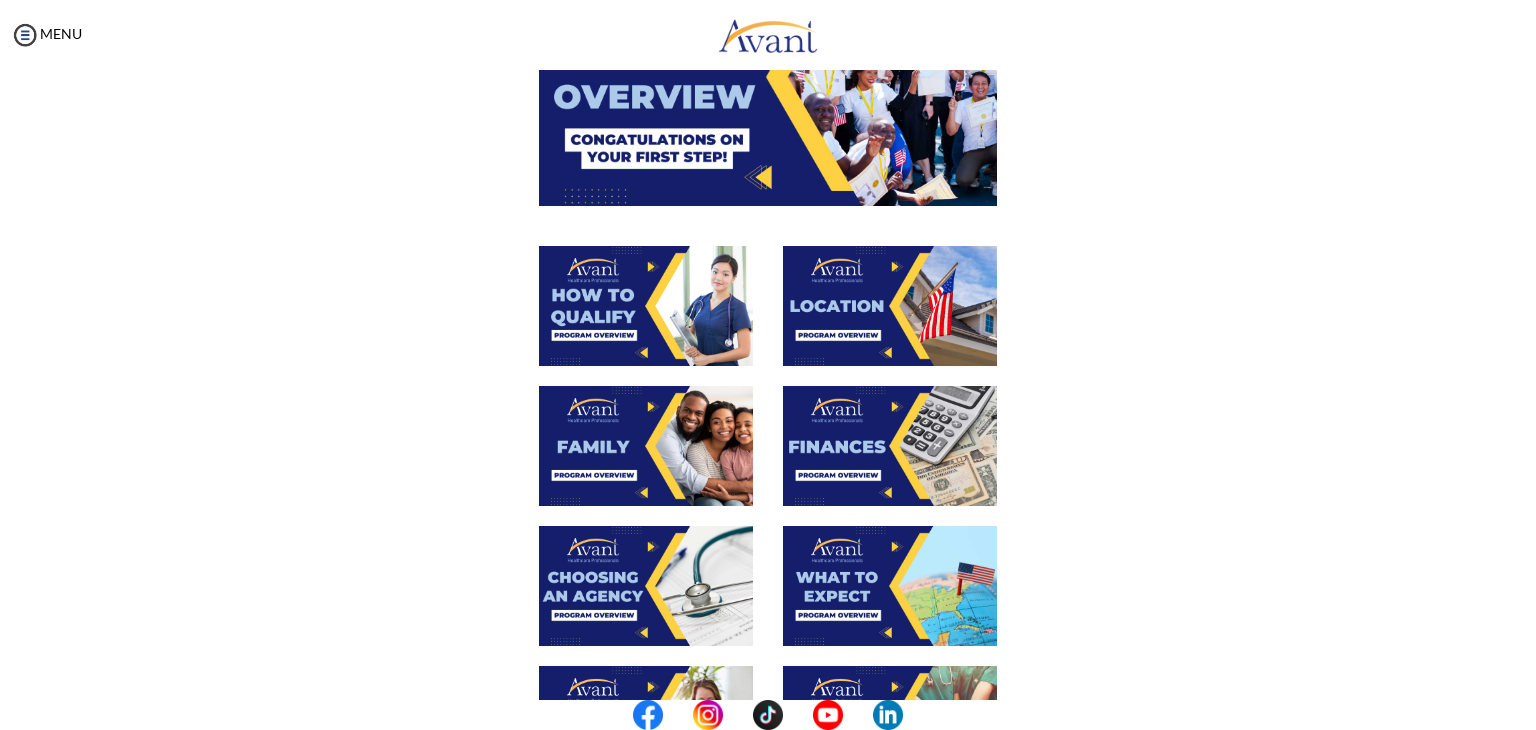 click at bounding box center (890, 586) 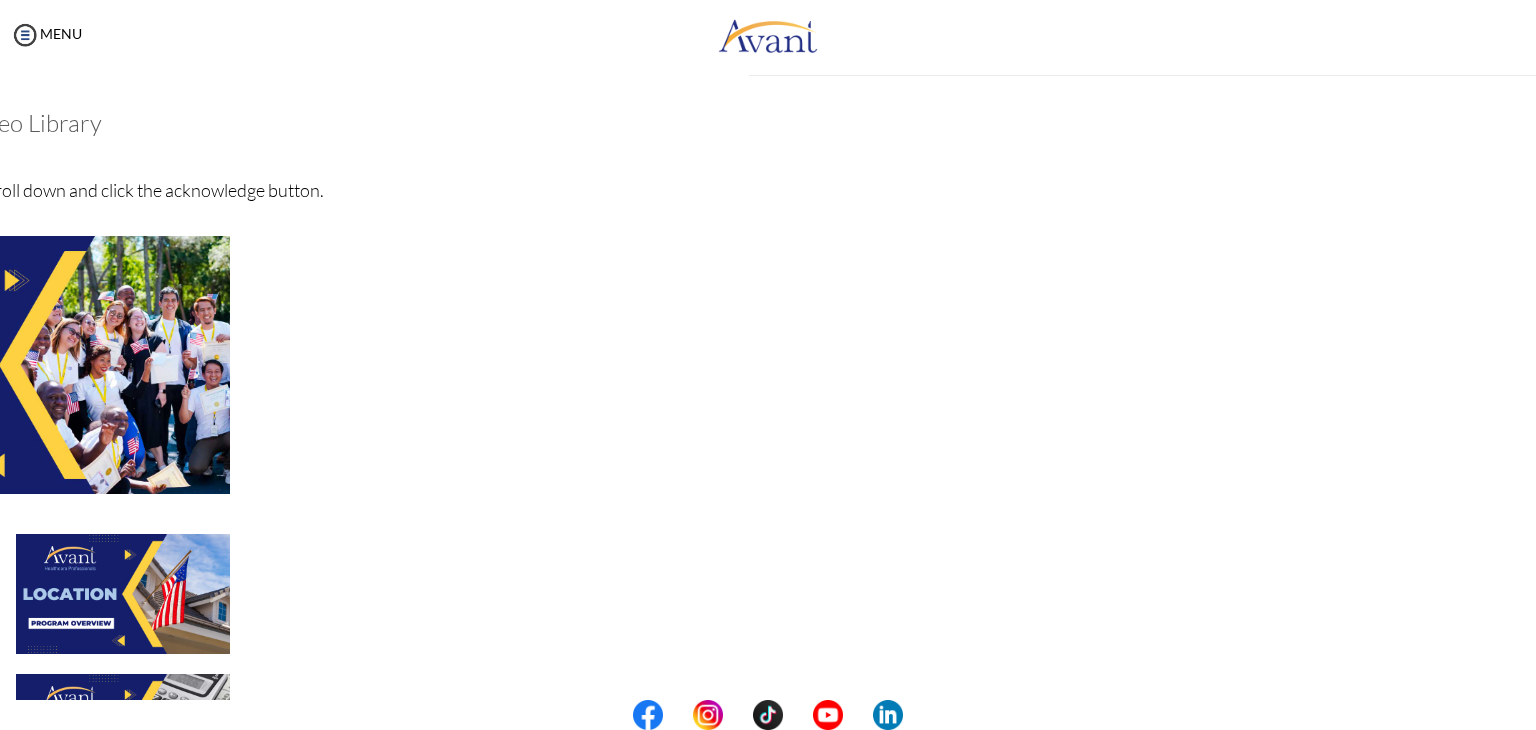 click on "My Status
What is the next step?
We would like you to watch the introductory video Begin with Avant
We would like you to watch the program video Watch Program Video
We would like you to complete English exam Take Language Test
We would like you to complete clinical assessment Take Clinical Test
We would like you to complete qualification survey Take Qualification Survey
We would like you to watch expectations video Watch Expectations Video
You will be contacted by recruiter to schedule a call.
Your application is being reviewed. Please check your email regularly.
Process Overview
Check off each step as you go to track your progress!
Application review
1 Watch the Avant Video Library ▢ Avant Video Library
Interview
1 Complete the Pre-Interview Survey ▣
2 ▣" at bounding box center [768, 435] 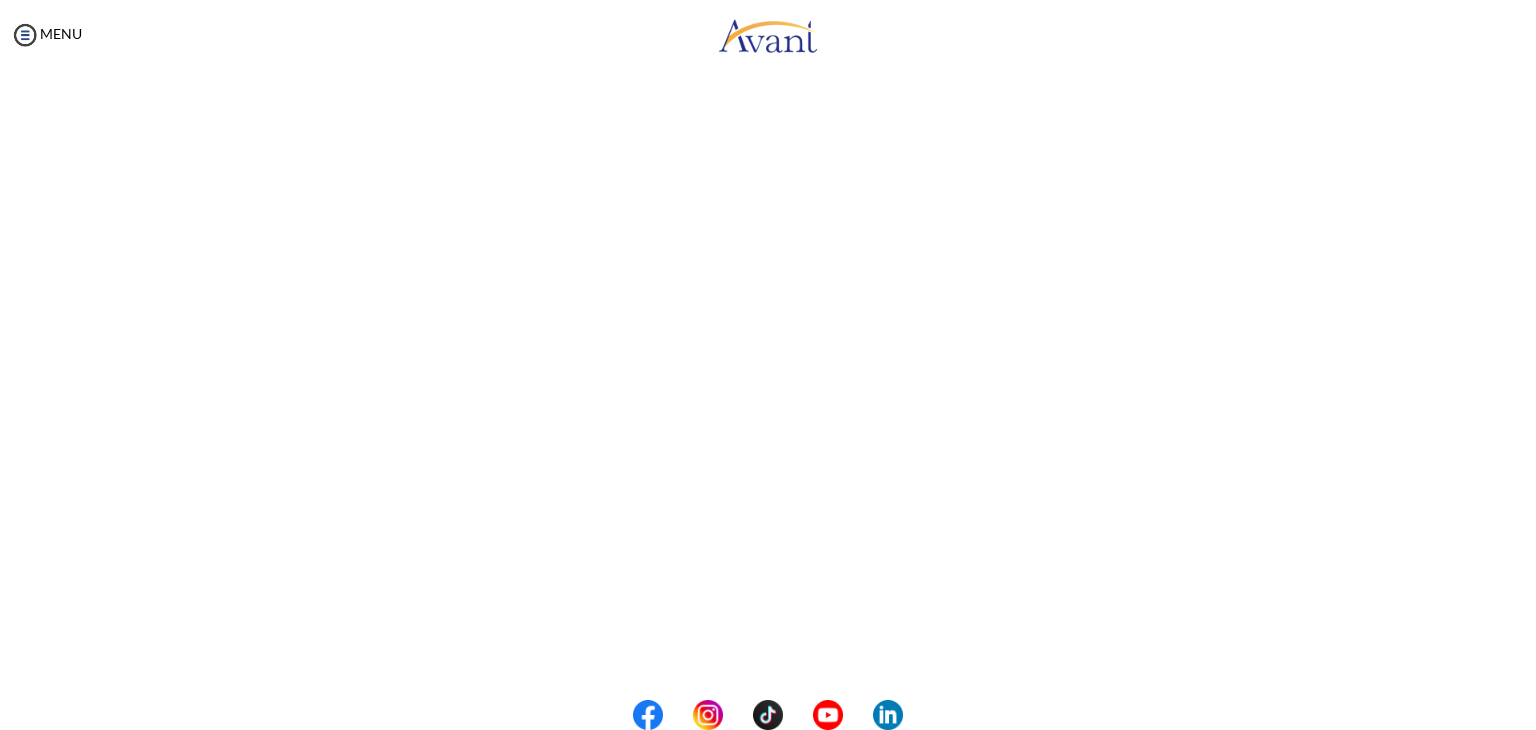 scroll, scrollTop: 467, scrollLeft: 0, axis: vertical 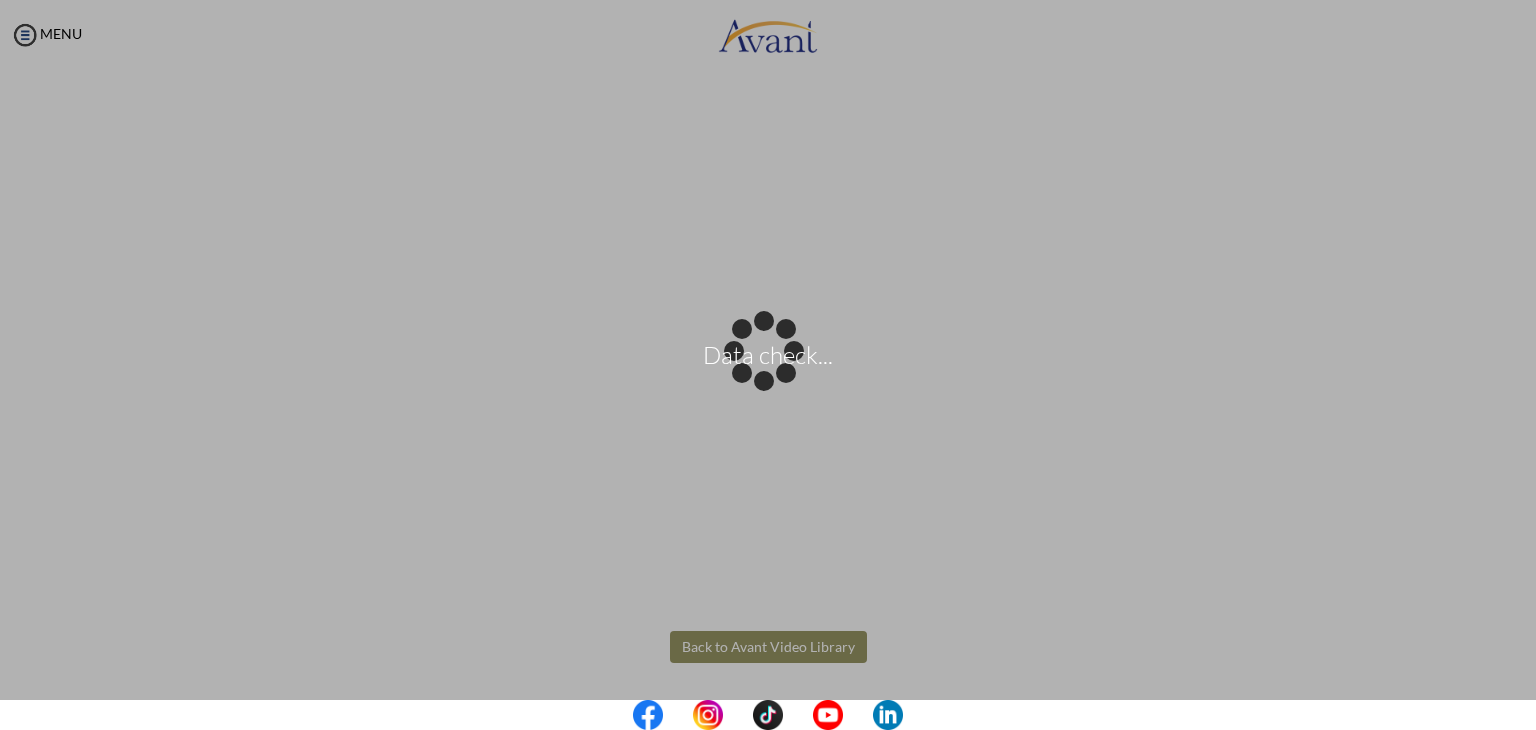 click on "Data check...
Maintenance break. Please come back in 2 hours.
MENU
My Status
What is the next step?
We would like you to watch the introductory video Begin with Avant
We would like you to watch the program video Watch Program Video
We would like you to complete English exam Take Language Test
We would like you to complete clinical assessment Take Clinical Test
We would like you to complete qualification survey Take Qualification Survey
We would like you to watch expectations video Watch Expectations Video
You will be contacted by recruiter to schedule a call.
Your application is being reviewed. Please check your email regularly.
Process Overview
Check off each step as you go to track your progress!" at bounding box center [768, 365] 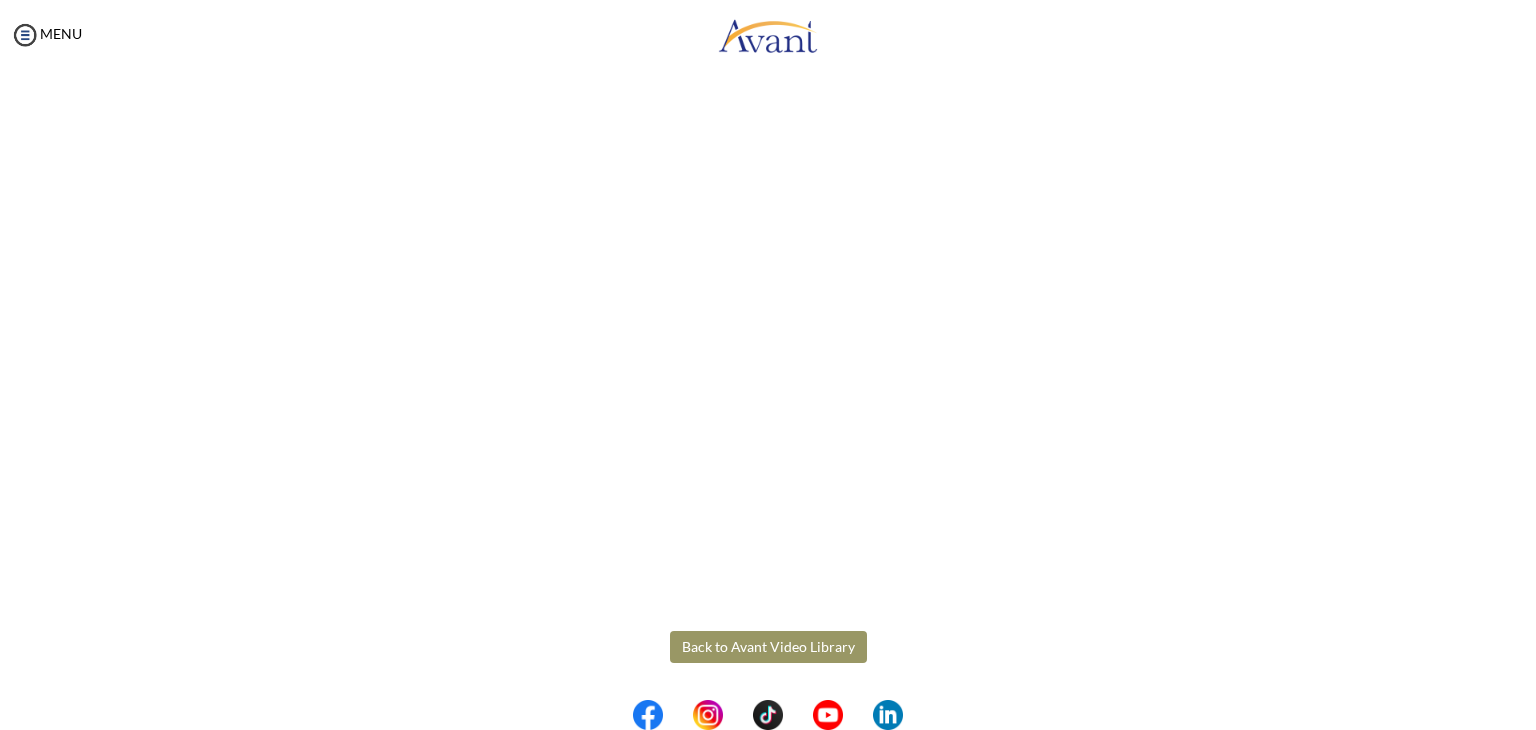 click on "Back to Avant Video Library" at bounding box center (768, 647) 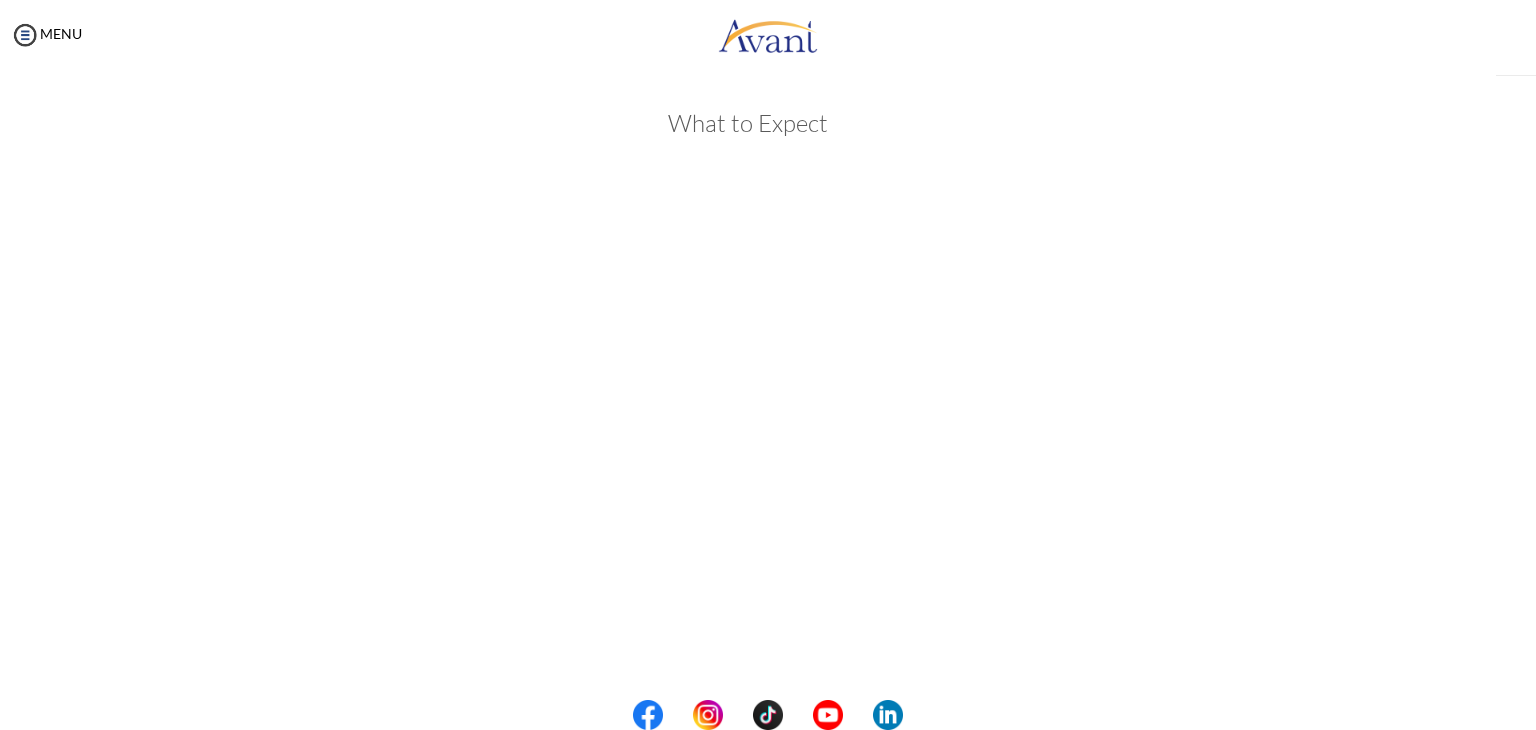 scroll, scrollTop: 468, scrollLeft: 0, axis: vertical 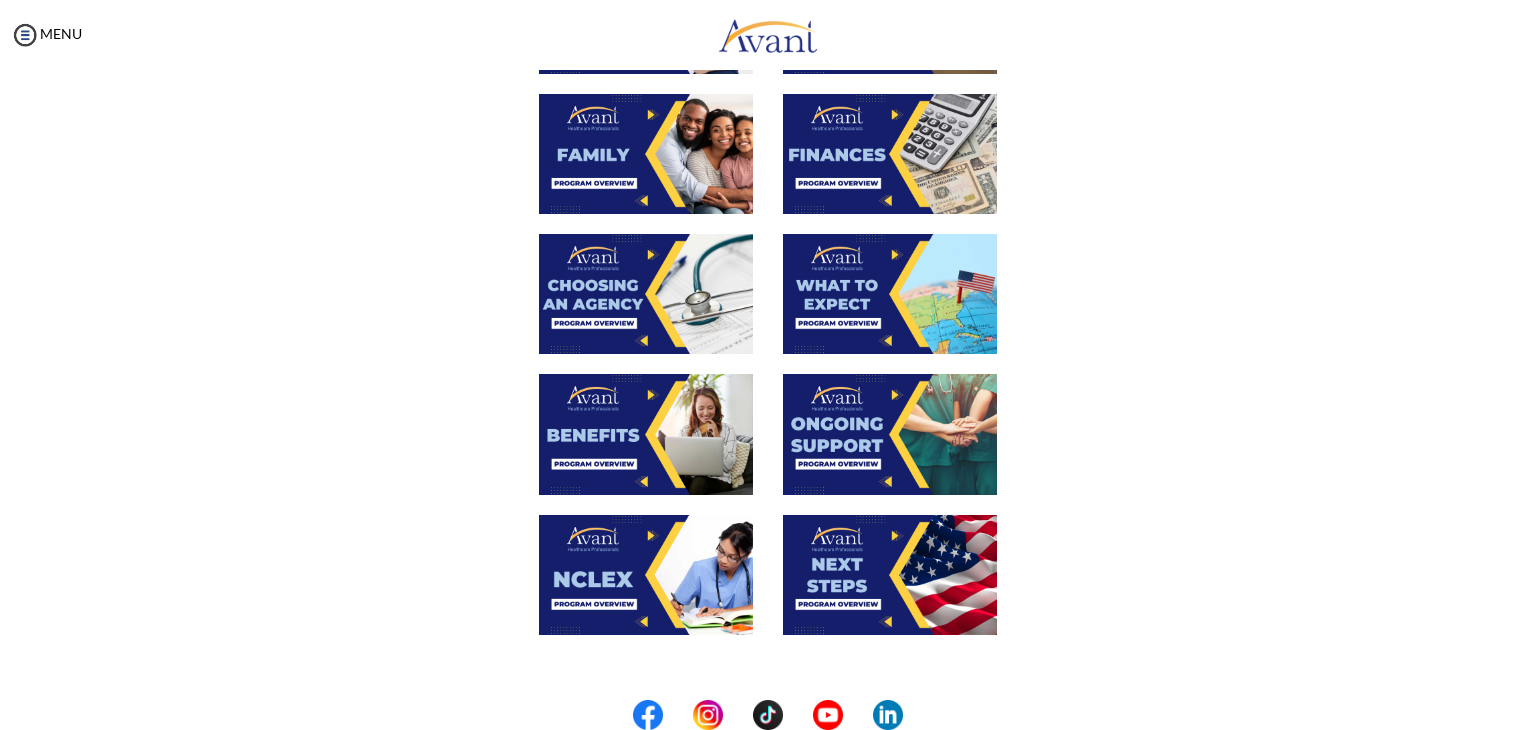 click at bounding box center [646, 434] 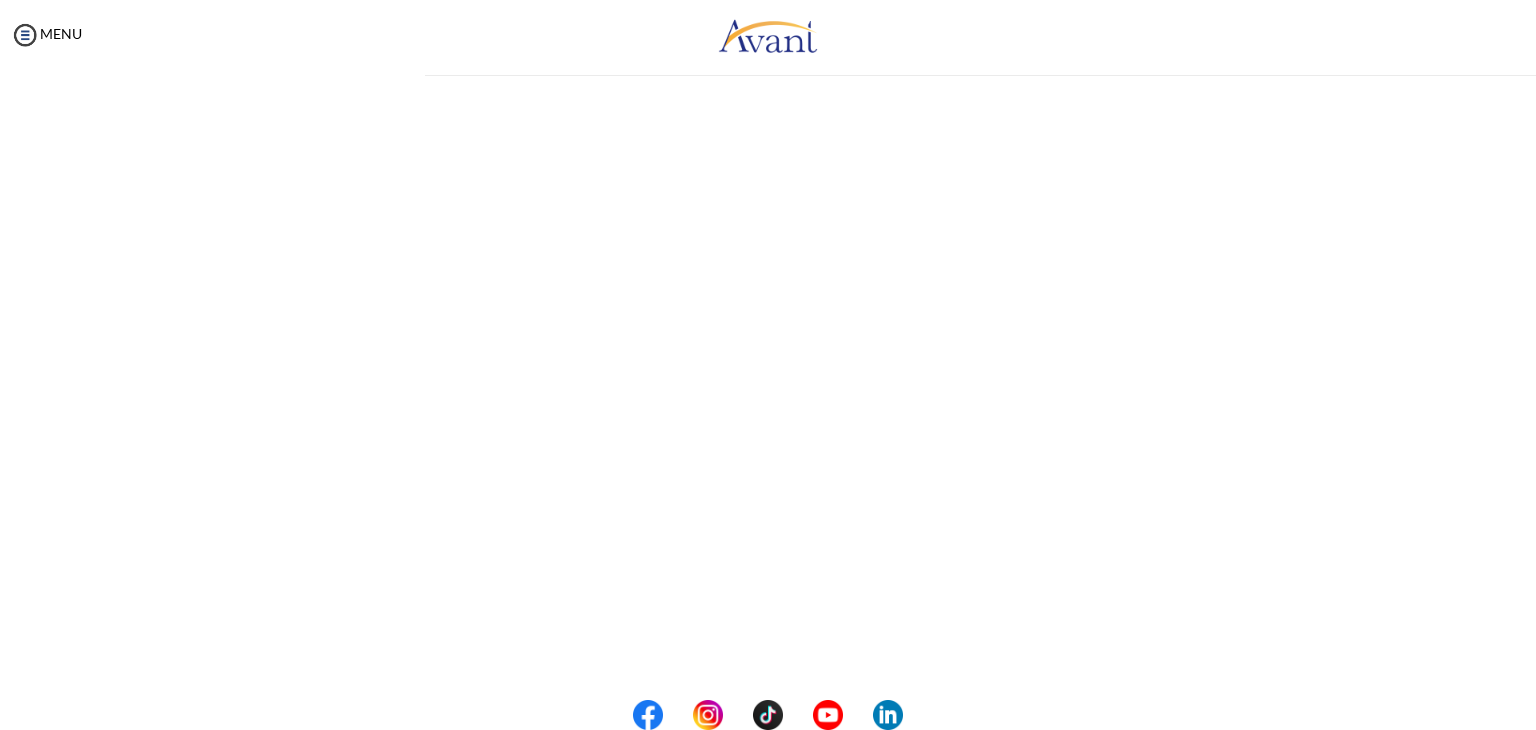 click on "My Status
What is the next step?
We would like you to watch the introductory video Begin with Avant
We would like you to watch the program video Watch Program Video
We would like you to complete English exam Take Language Test
We would like you to complete clinical assessment Take Clinical Test
We would like you to complete qualification survey Take Qualification Survey
We would like you to watch expectations video Watch Expectations Video
You will be contacted by recruiter to schedule a call.
Your application is being reviewed. Please check your email regularly.
Process Overview
Check off each step as you go to track your progress!
Application review
1 Watch the Avant Video Library ▢ Avant Video Library
Interview
1 Complete the Pre-Interview Survey ▣
2 ▣" at bounding box center (768, 435) 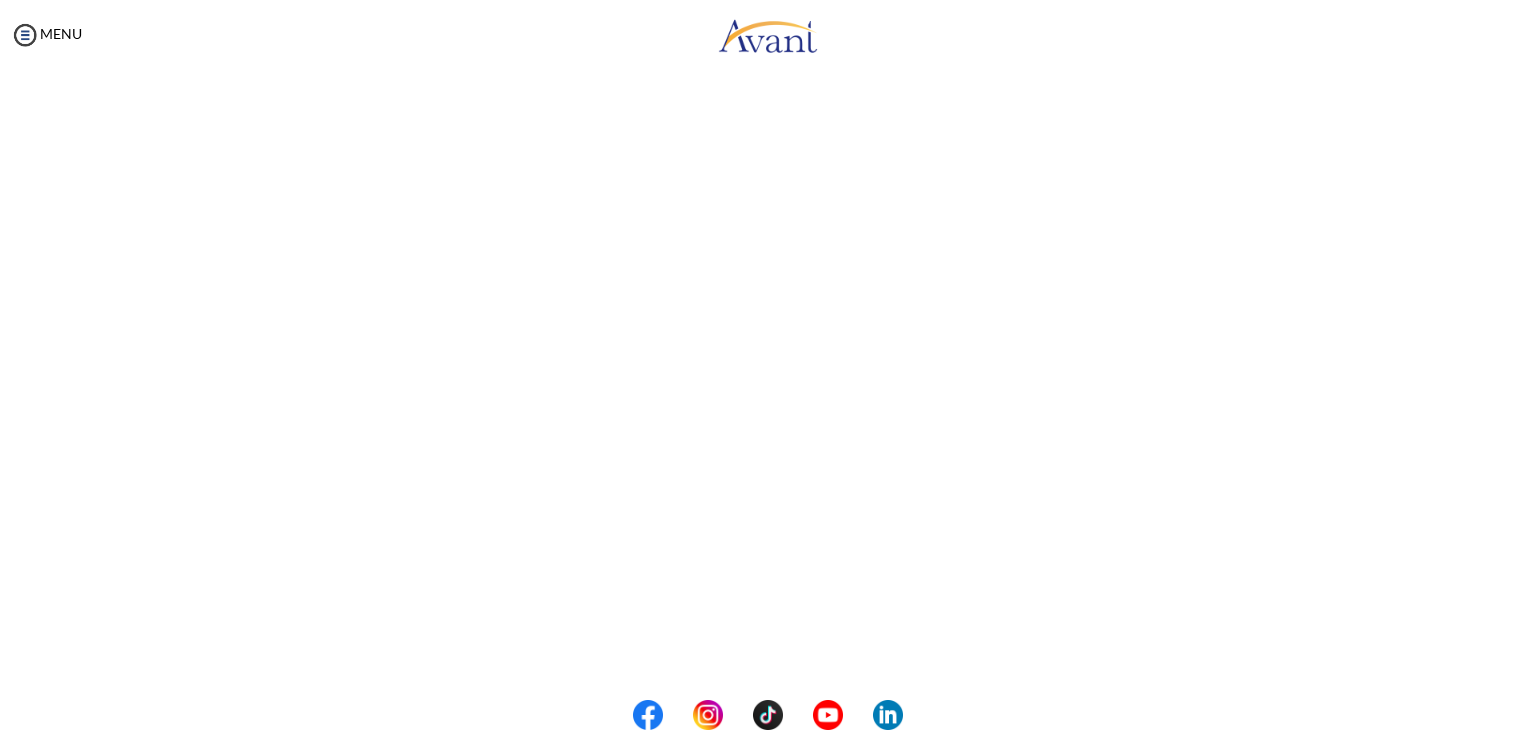scroll, scrollTop: 467, scrollLeft: 0, axis: vertical 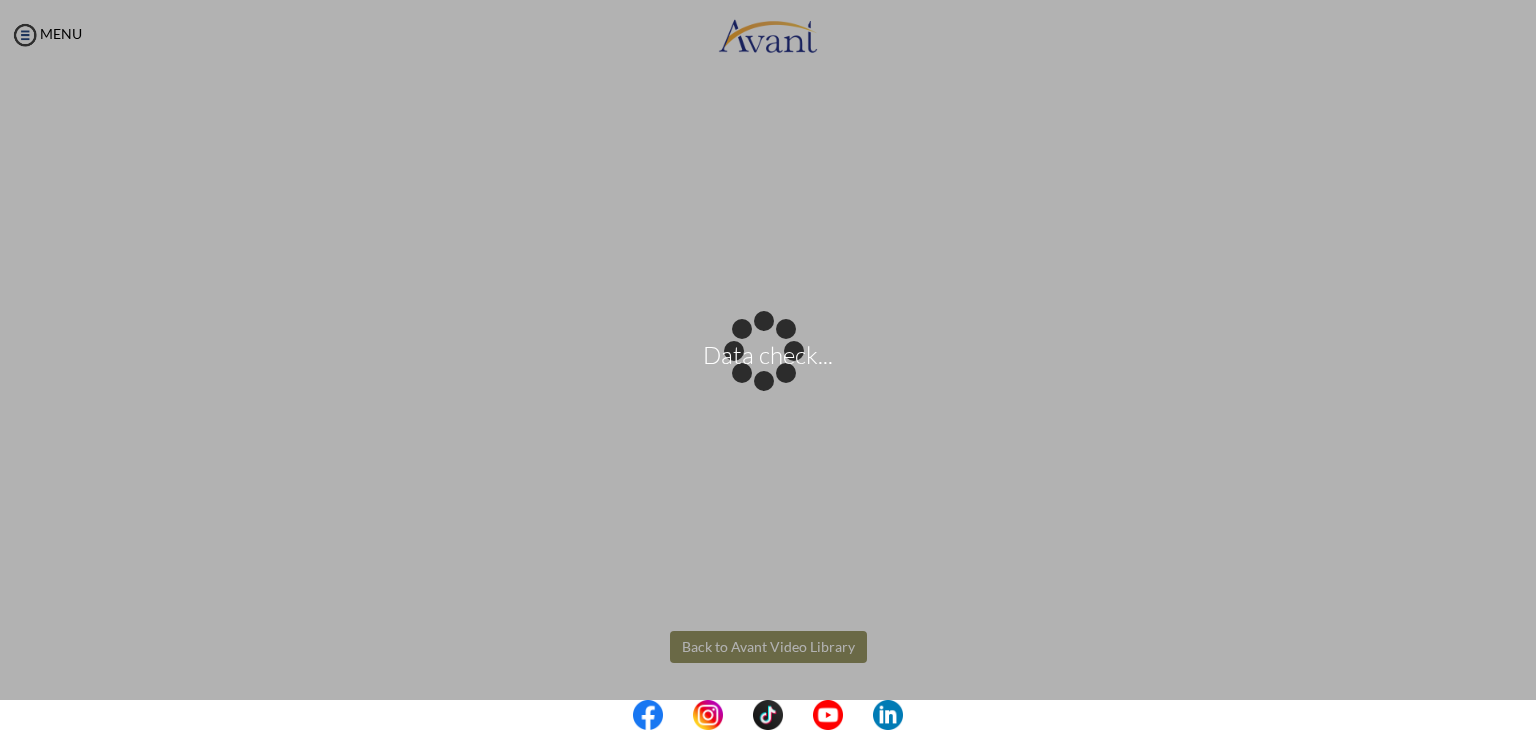 click on "Data check...
Maintenance break. Please come back in 2 hours.
MENU
My Status
What is the next step?
We would like you to watch the introductory video Begin with Avant
We would like you to watch the program video Watch Program Video
We would like you to complete English exam Take Language Test
We would like you to complete clinical assessment Take Clinical Test
We would like you to complete qualification survey Take Qualification Survey
We would like you to watch expectations video Watch Expectations Video
You will be contacted by recruiter to schedule a call.
Your application is being reviewed. Please check your email regularly.
Process Overview
Check off each step as you go to track your progress!" at bounding box center (768, 365) 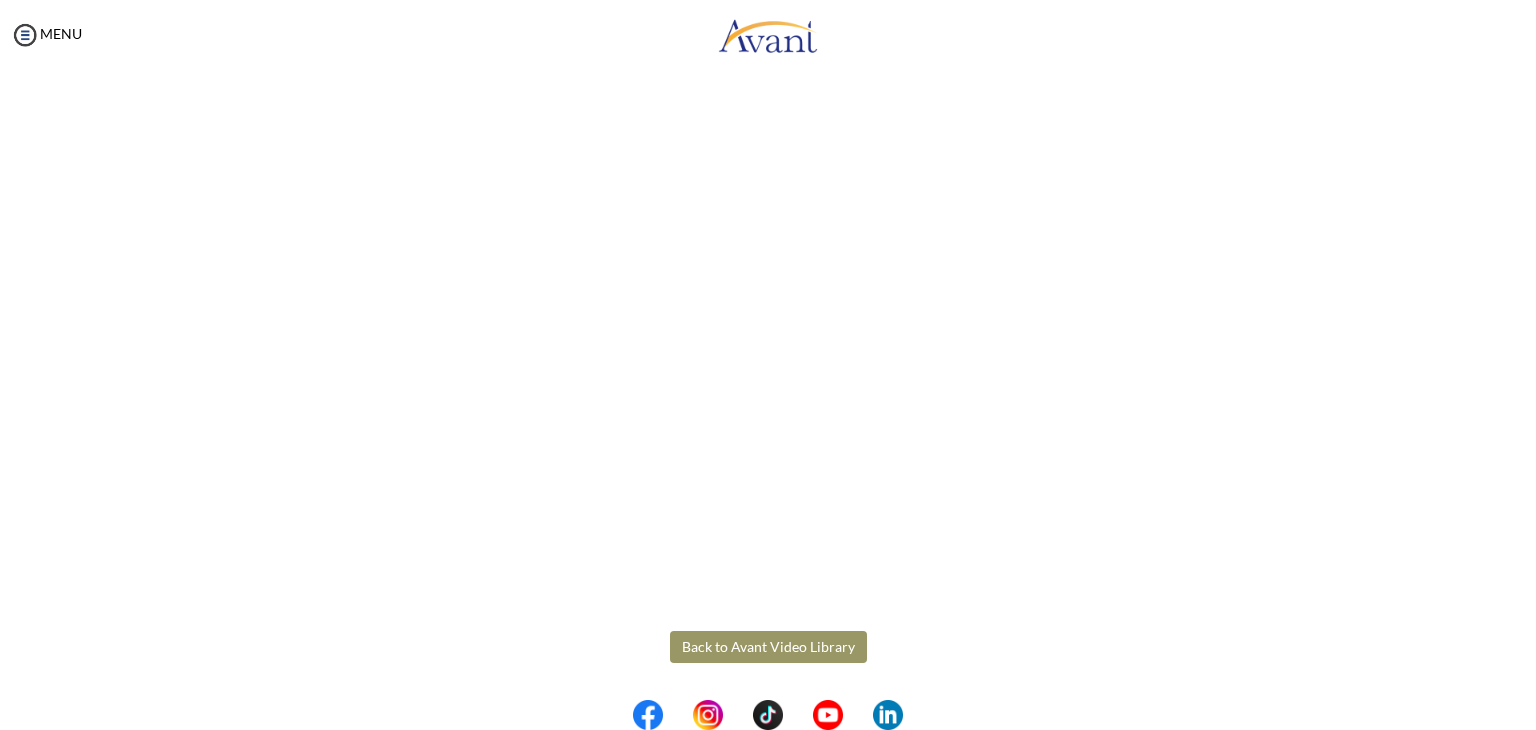 click on "Back to Avant Video Library" at bounding box center [768, 647] 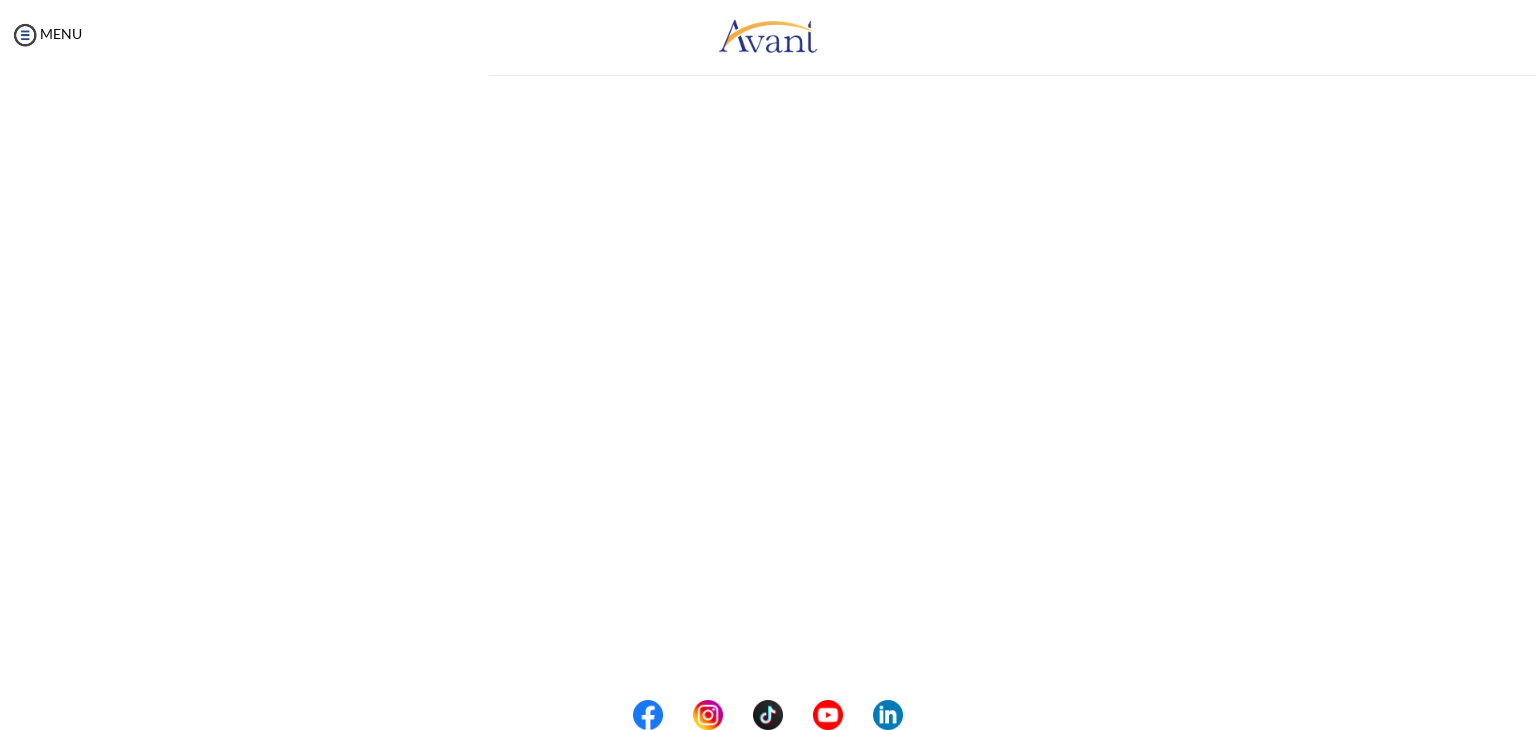scroll, scrollTop: 468, scrollLeft: 0, axis: vertical 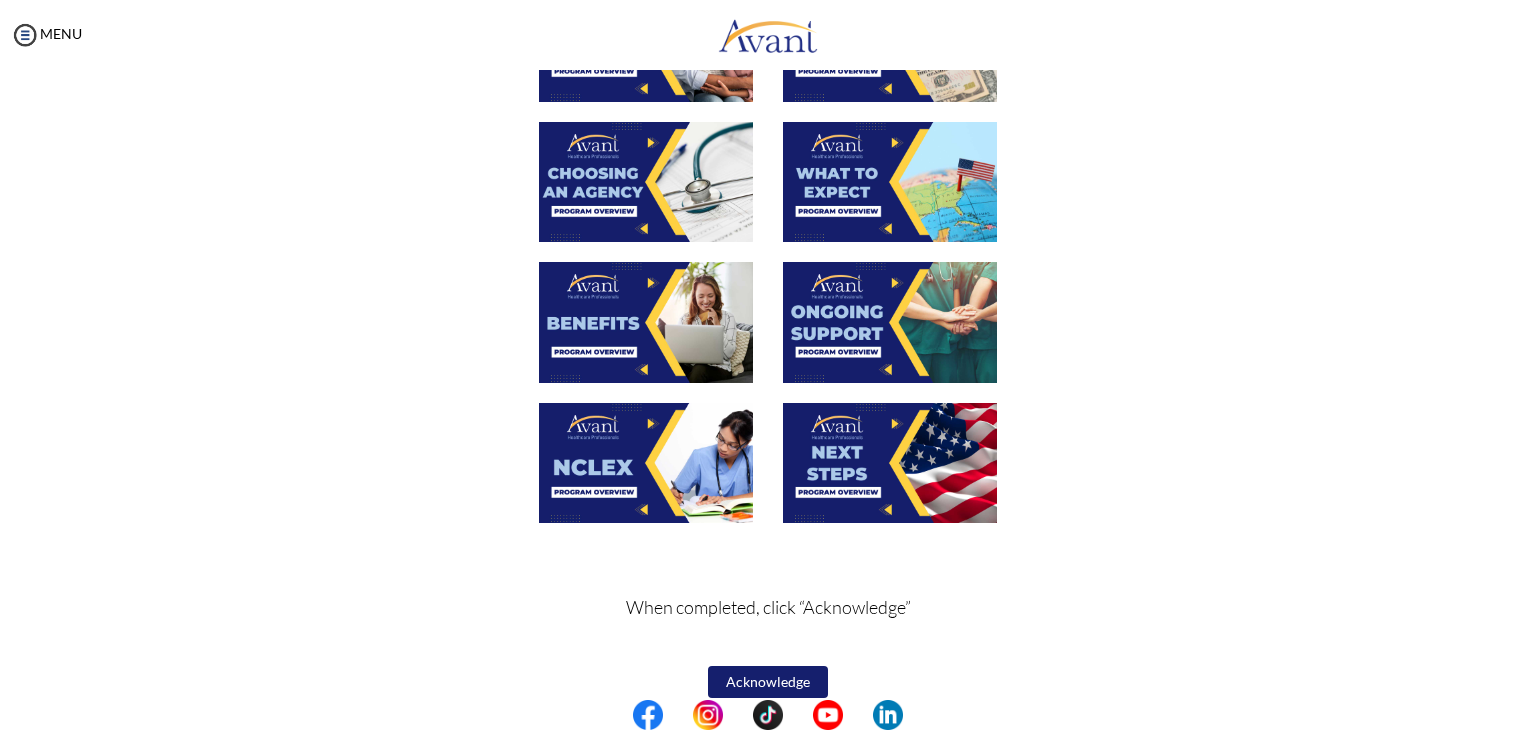 click at bounding box center [890, 322] 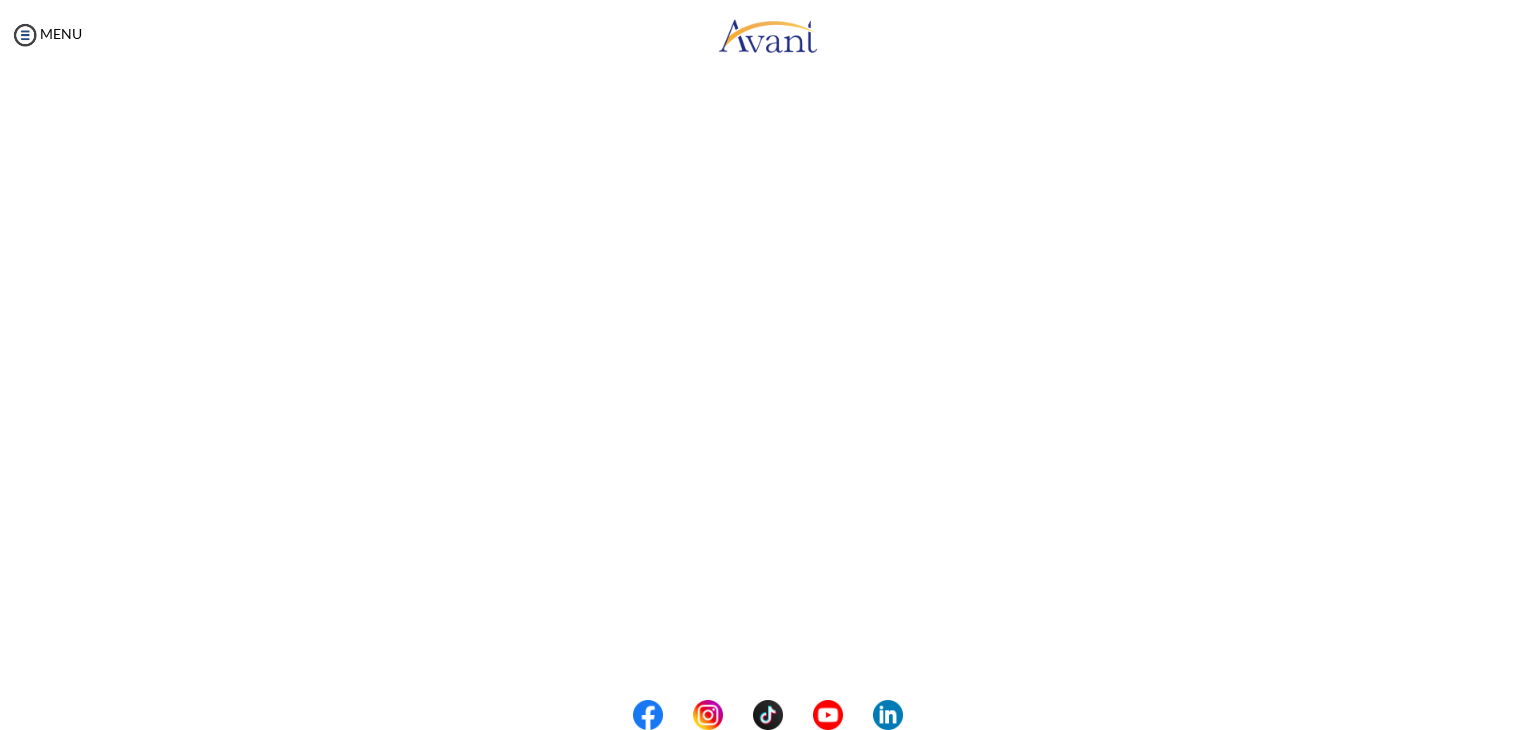 scroll, scrollTop: 467, scrollLeft: 0, axis: vertical 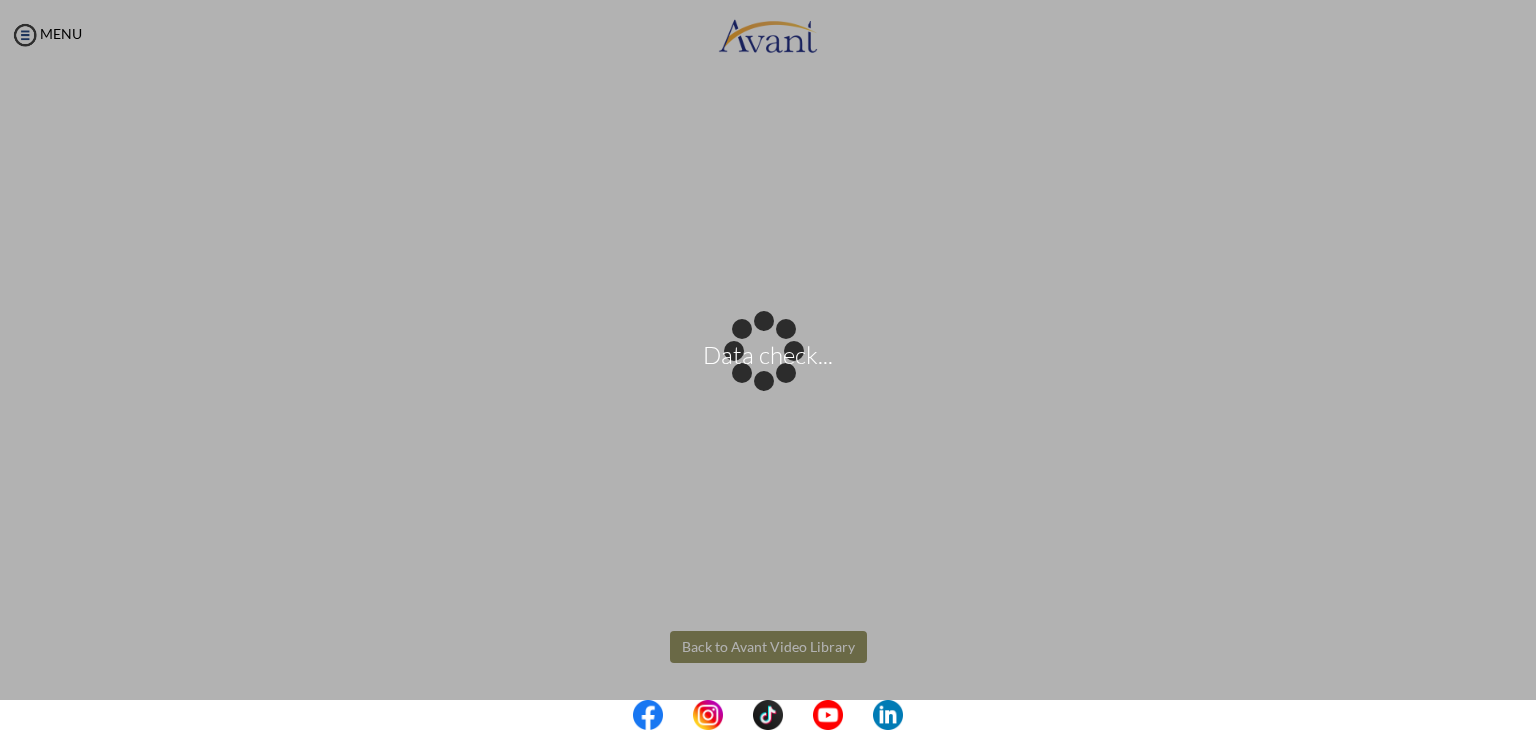 click on "Data check...
Maintenance break. Please come back in 2 hours.
MENU
My Status
What is the next step?
We would like you to watch the introductory video Begin with Avant
We would like you to watch the program video Watch Program Video
We would like you to complete English exam Take Language Test
We would like you to complete clinical assessment Take Clinical Test
We would like you to complete qualification survey Take Qualification Survey
We would like you to watch expectations video Watch Expectations Video
You will be contacted by recruiter to schedule a call.
Your application is being reviewed. Please check your email regularly.
Process Overview
Check off each step as you go to track your progress!" at bounding box center [768, 365] 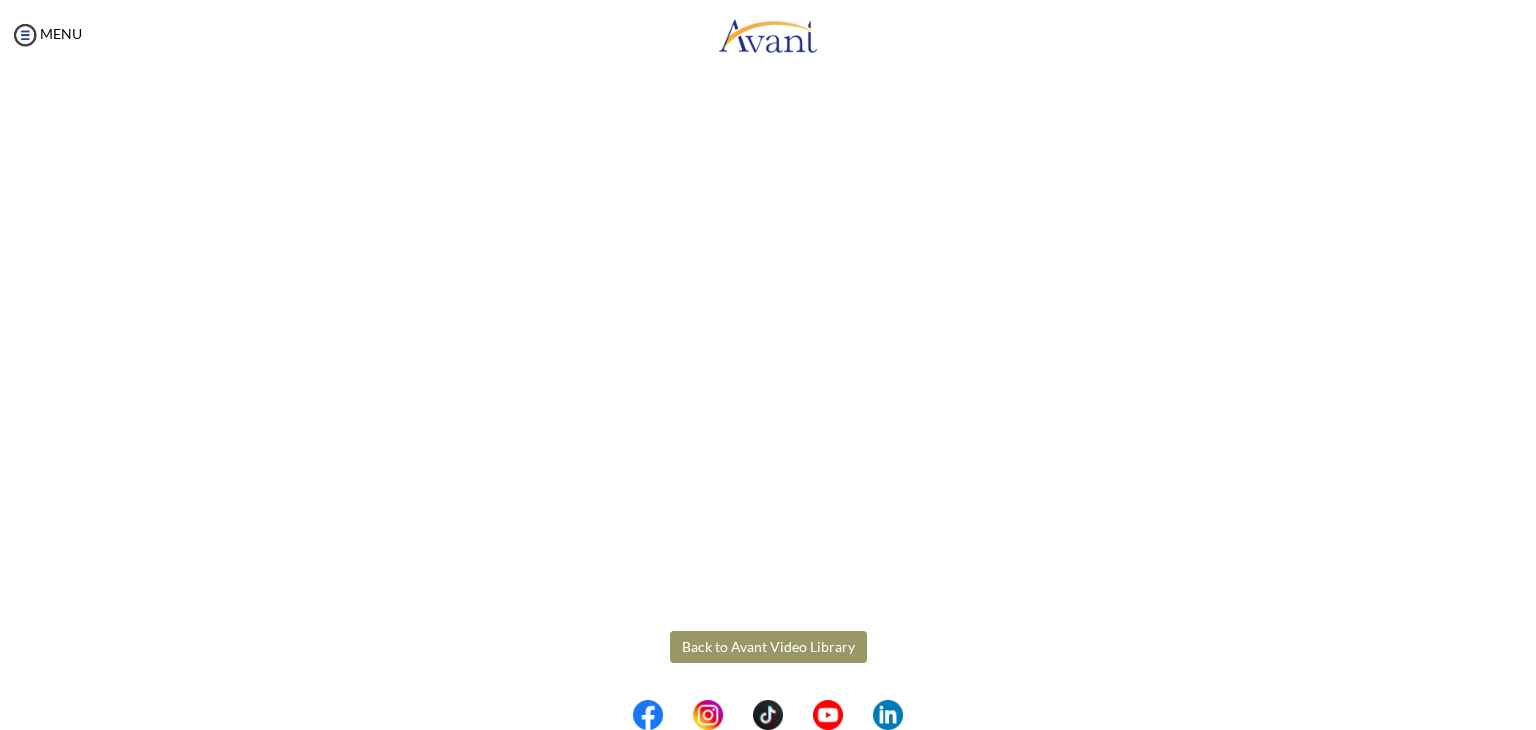 click on "Back to Avant Video Library" at bounding box center [768, 647] 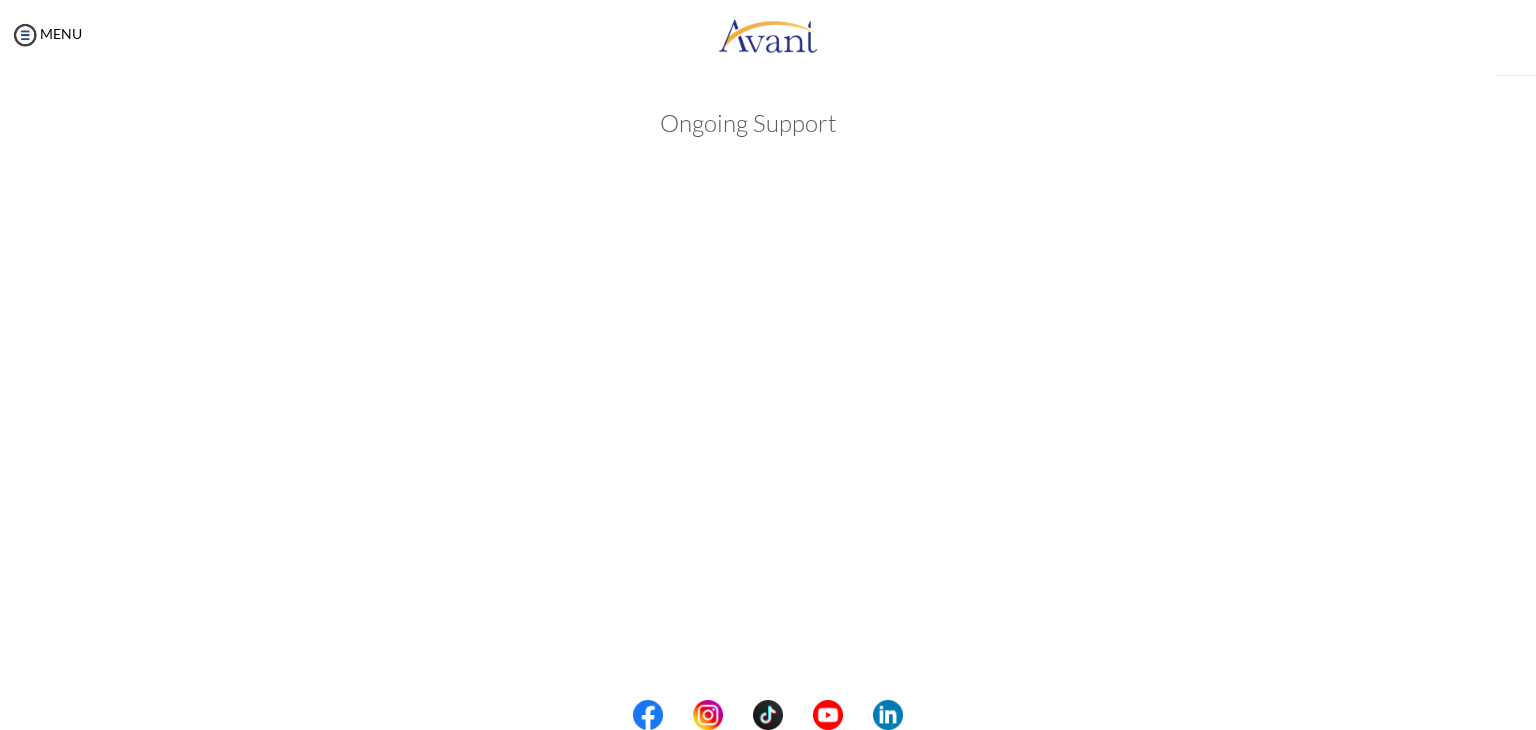 scroll, scrollTop: 468, scrollLeft: 0, axis: vertical 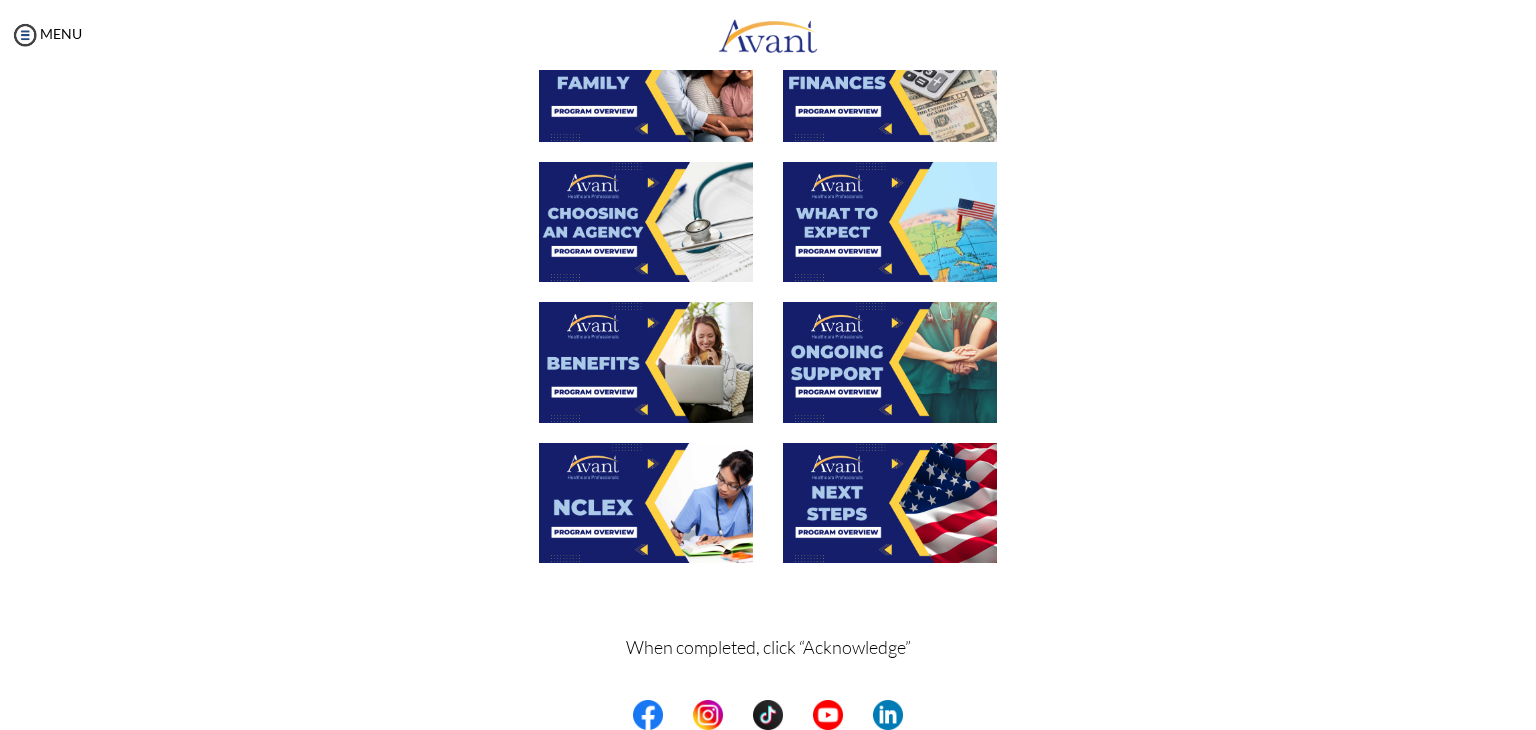 click at bounding box center [646, 503] 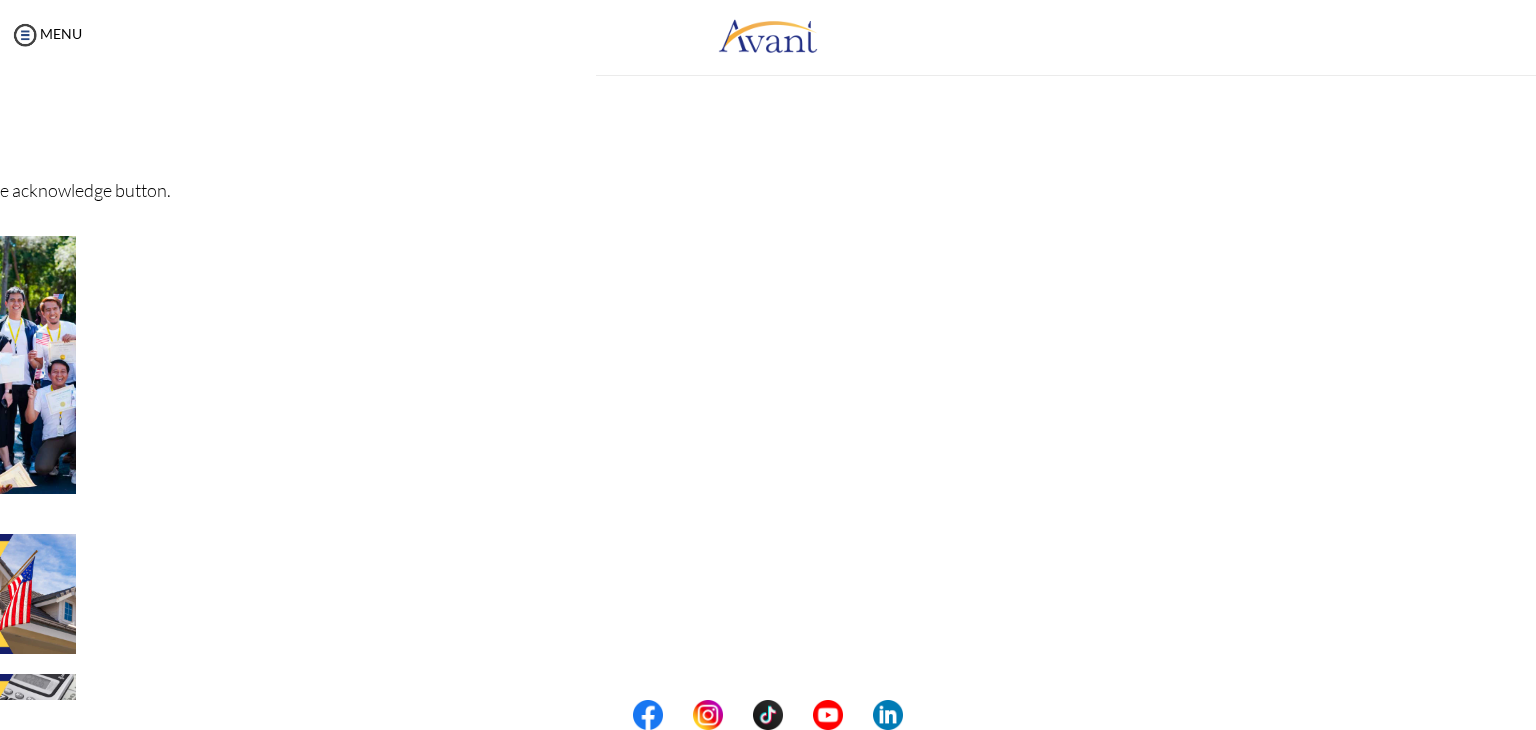 click on "My Status
What is the next step?
We would like you to watch the introductory video Begin with Avant
We would like you to watch the program video Watch Program Video
We would like you to complete English exam Take Language Test
We would like you to complete clinical assessment Take Clinical Test
We would like you to complete qualification survey Take Qualification Survey
We would like you to watch expectations video Watch Expectations Video
You will be contacted by recruiter to schedule a call.
Your application is being reviewed. Please check your email regularly.
Process Overview
Check off each step as you go to track your progress!
Application review
1 Watch the Avant Video Library ▢ Avant Video Library
Interview
1 Complete the Pre-Interview Survey ▣
2 ▣" at bounding box center (768, 435) 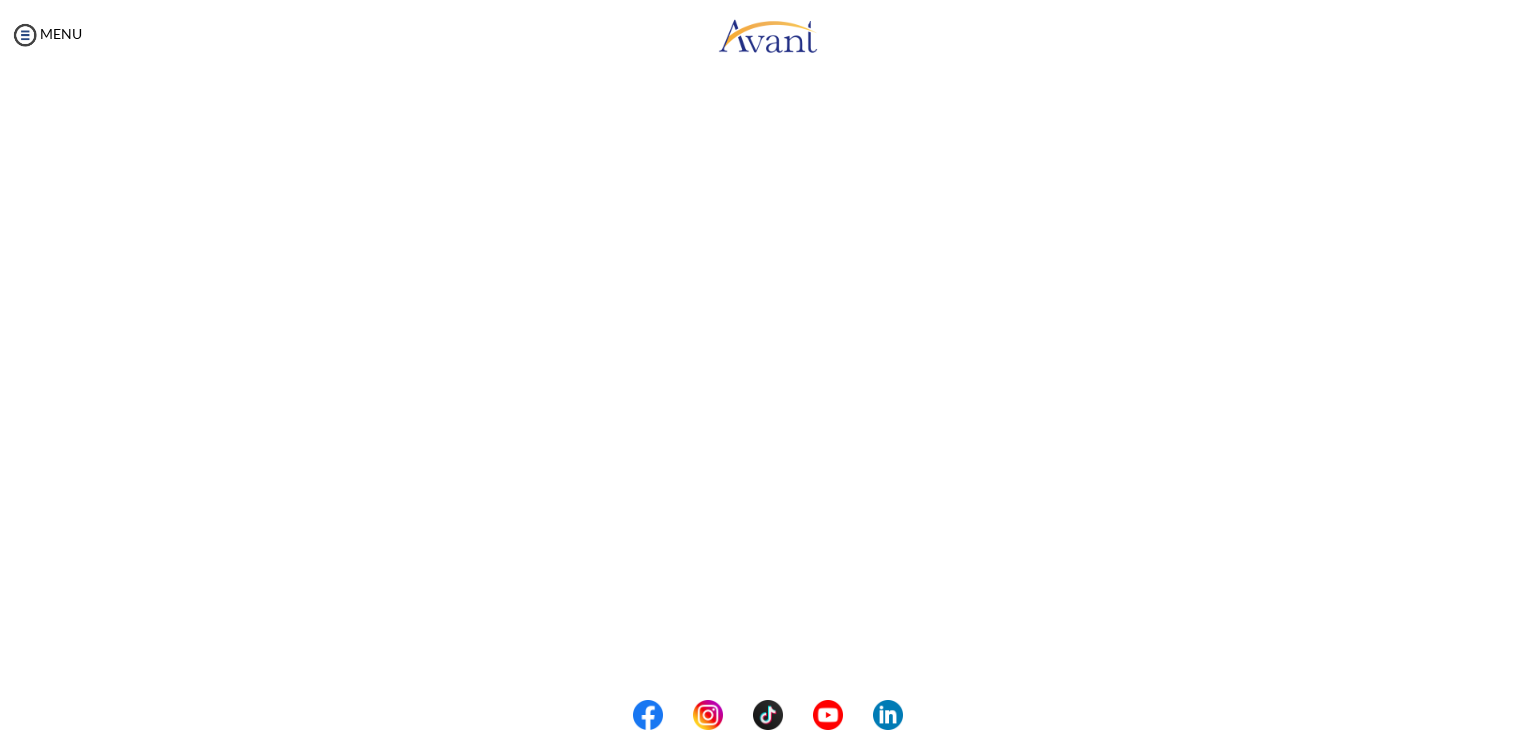 scroll, scrollTop: 467, scrollLeft: 0, axis: vertical 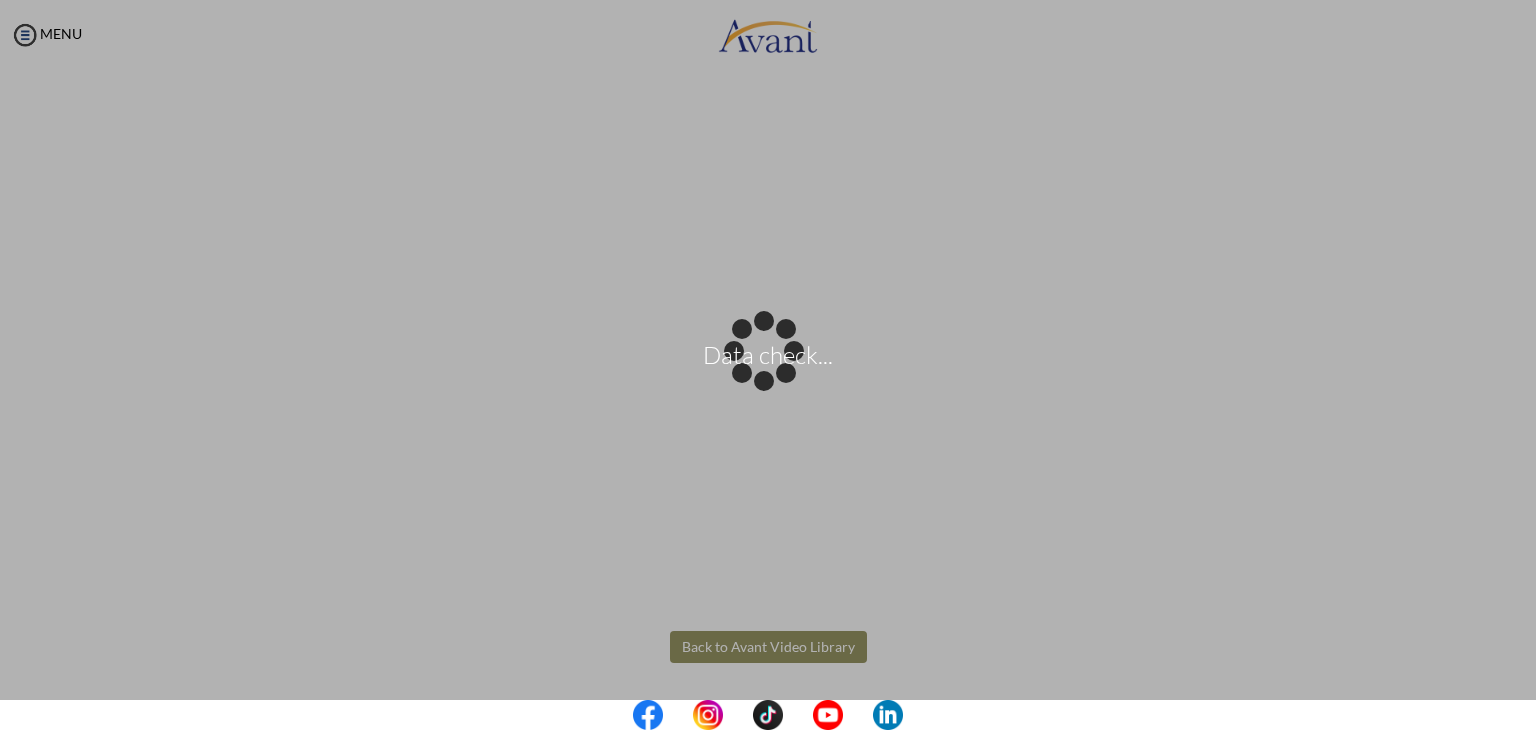 click on "Data check...
Maintenance break. Please come back in 2 hours.
MENU
My Status
What is the next step?
We would like you to watch the introductory video Begin with Avant
We would like you to watch the program video Watch Program Video
We would like you to complete English exam Take Language Test
We would like you to complete clinical assessment Take Clinical Test
We would like you to complete qualification survey Take Qualification Survey
We would like you to watch expectations video Watch Expectations Video
You will be contacted by recruiter to schedule a call.
Your application is being reviewed. Please check your email regularly.
Process Overview
Check off each step as you go to track your progress!" at bounding box center (768, 365) 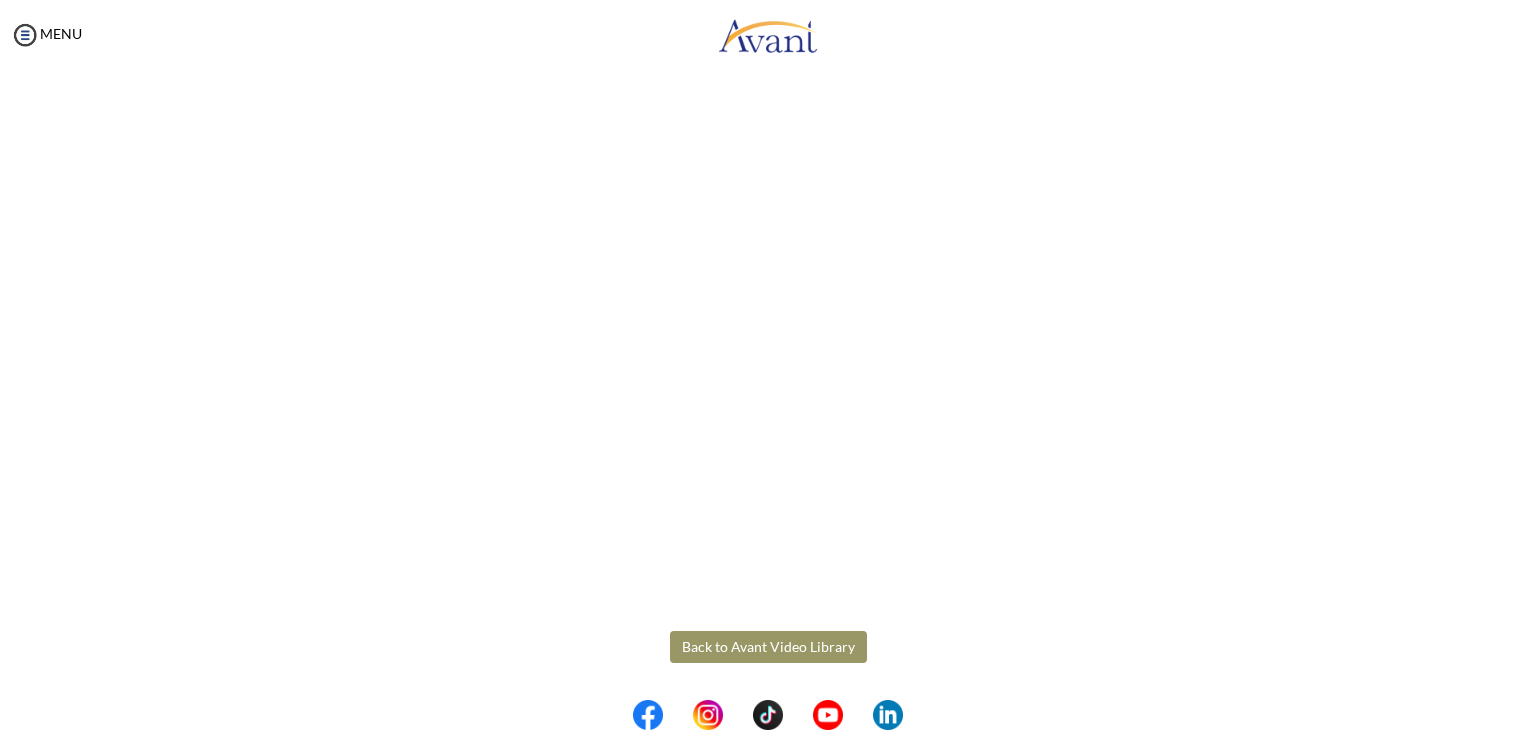 click on "Back to Avant Video Library" at bounding box center [768, 647] 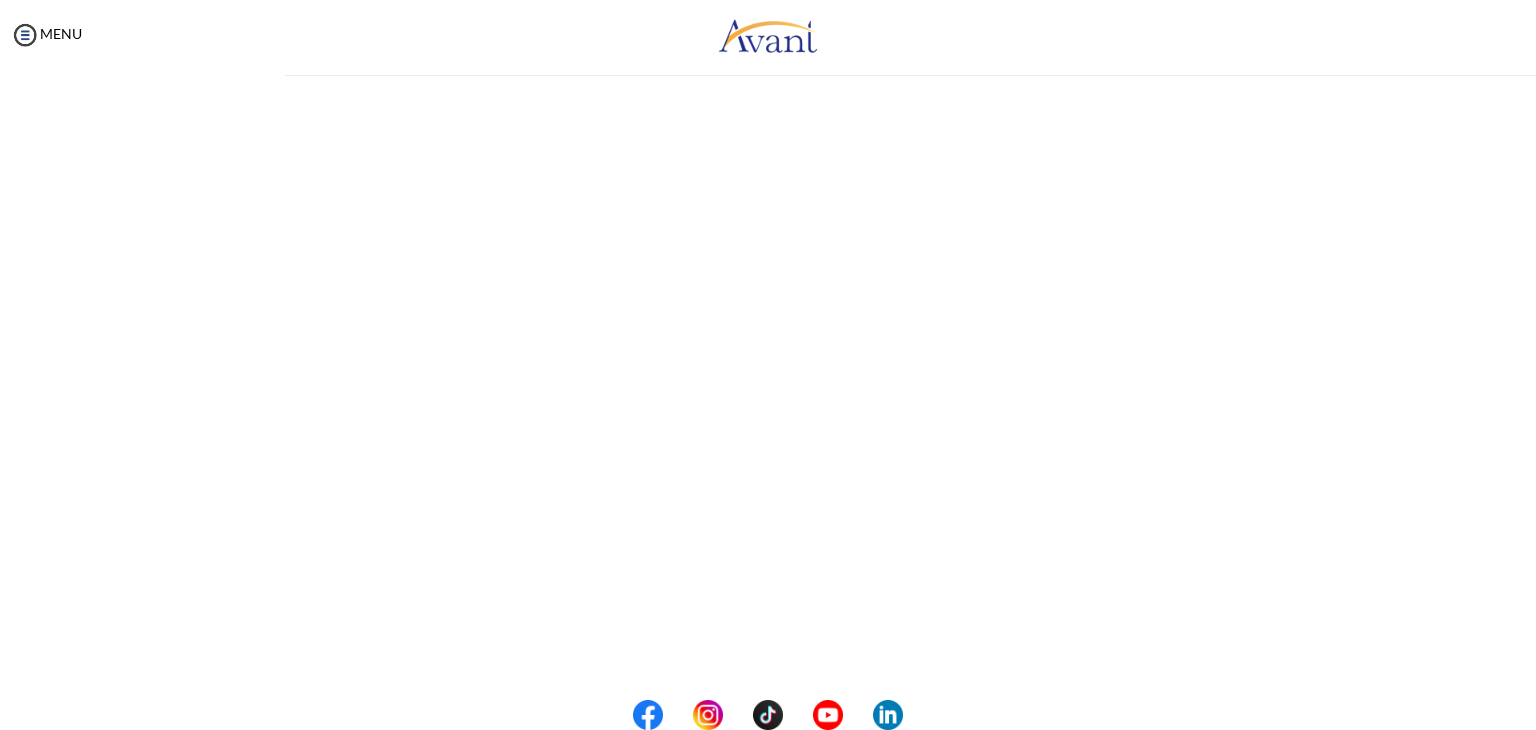 scroll, scrollTop: 0, scrollLeft: 0, axis: both 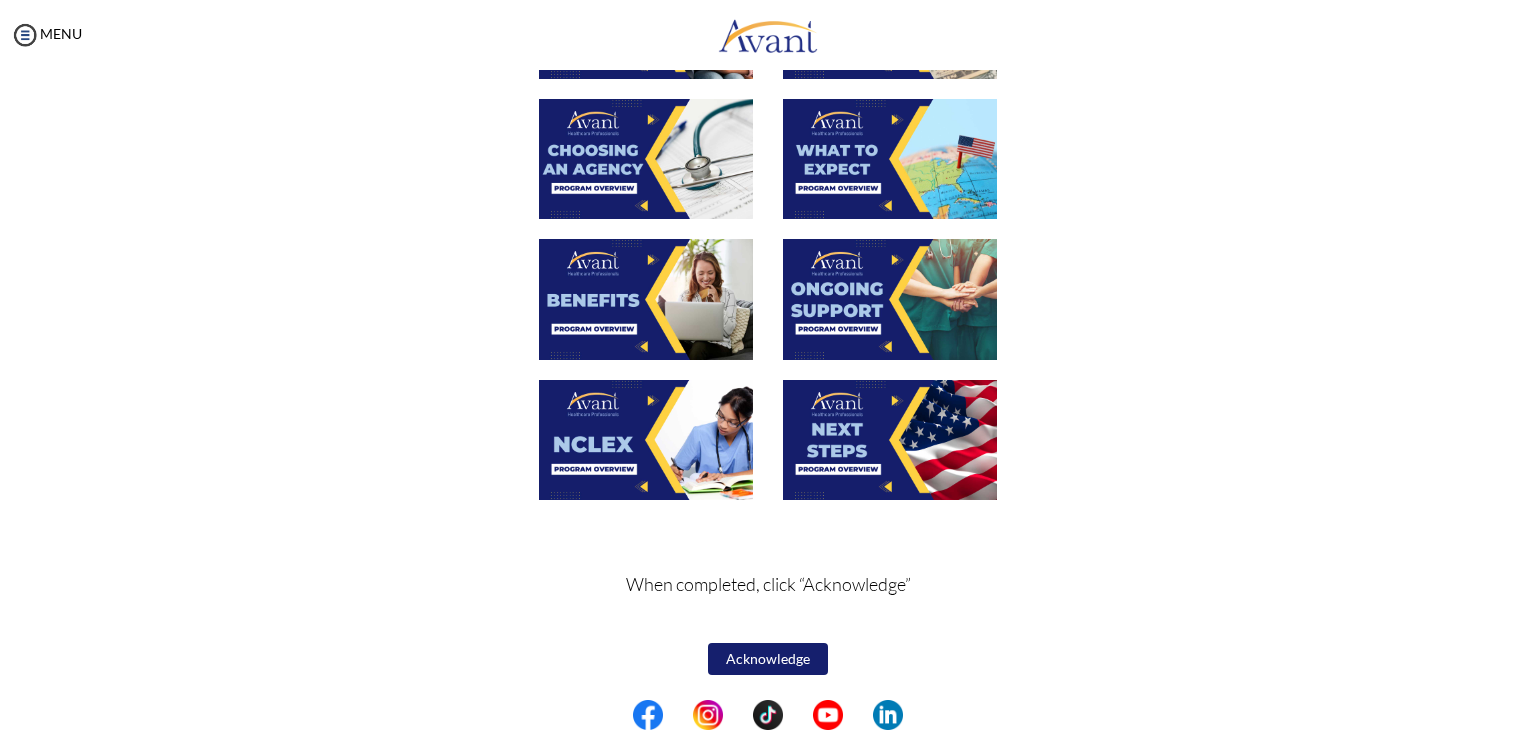 click at bounding box center [890, 440] 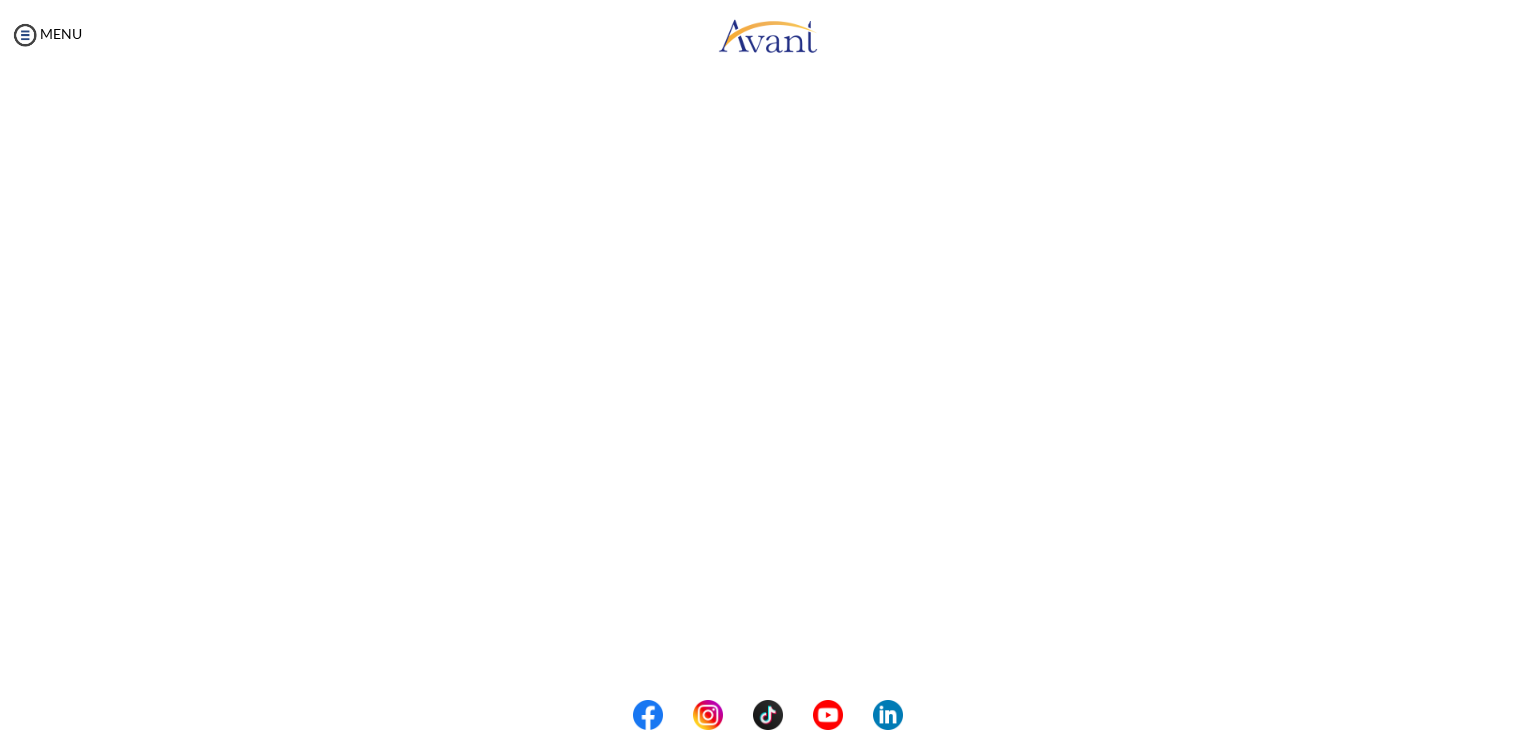 scroll, scrollTop: 467, scrollLeft: 0, axis: vertical 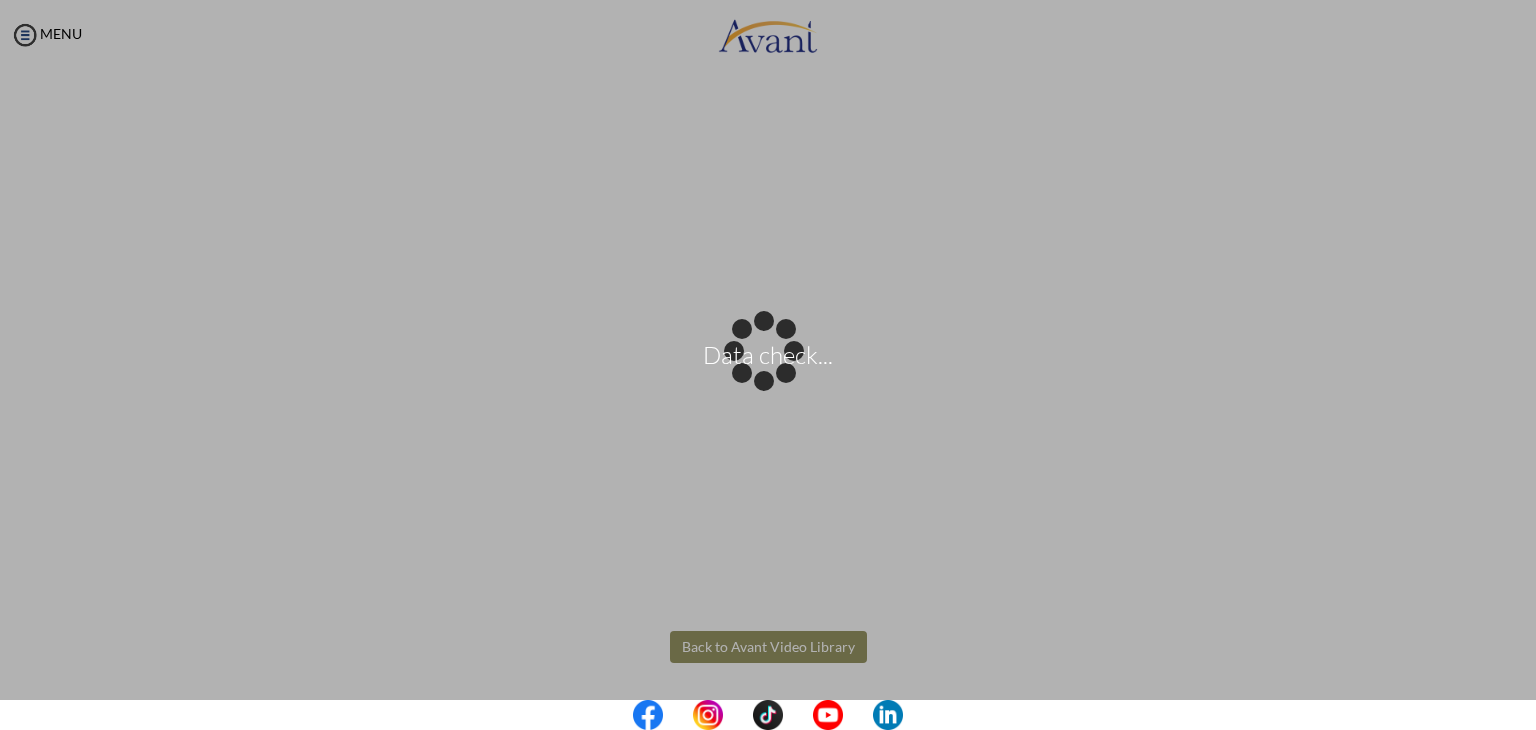 click on "Data check...
Maintenance break. Please come back in 2 hours.
MENU
My Status
What is the next step?
We would like you to watch the introductory video Begin with Avant
We would like you to watch the program video Watch Program Video
We would like you to complete English exam Take Language Test
We would like you to complete clinical assessment Take Clinical Test
We would like you to complete qualification survey Take Qualification Survey
We would like you to watch expectations video Watch Expectations Video
You will be contacted by recruiter to schedule a call.
Your application is being reviewed. Please check your email regularly.
Process Overview
Check off each step as you go to track your progress!" at bounding box center [768, 365] 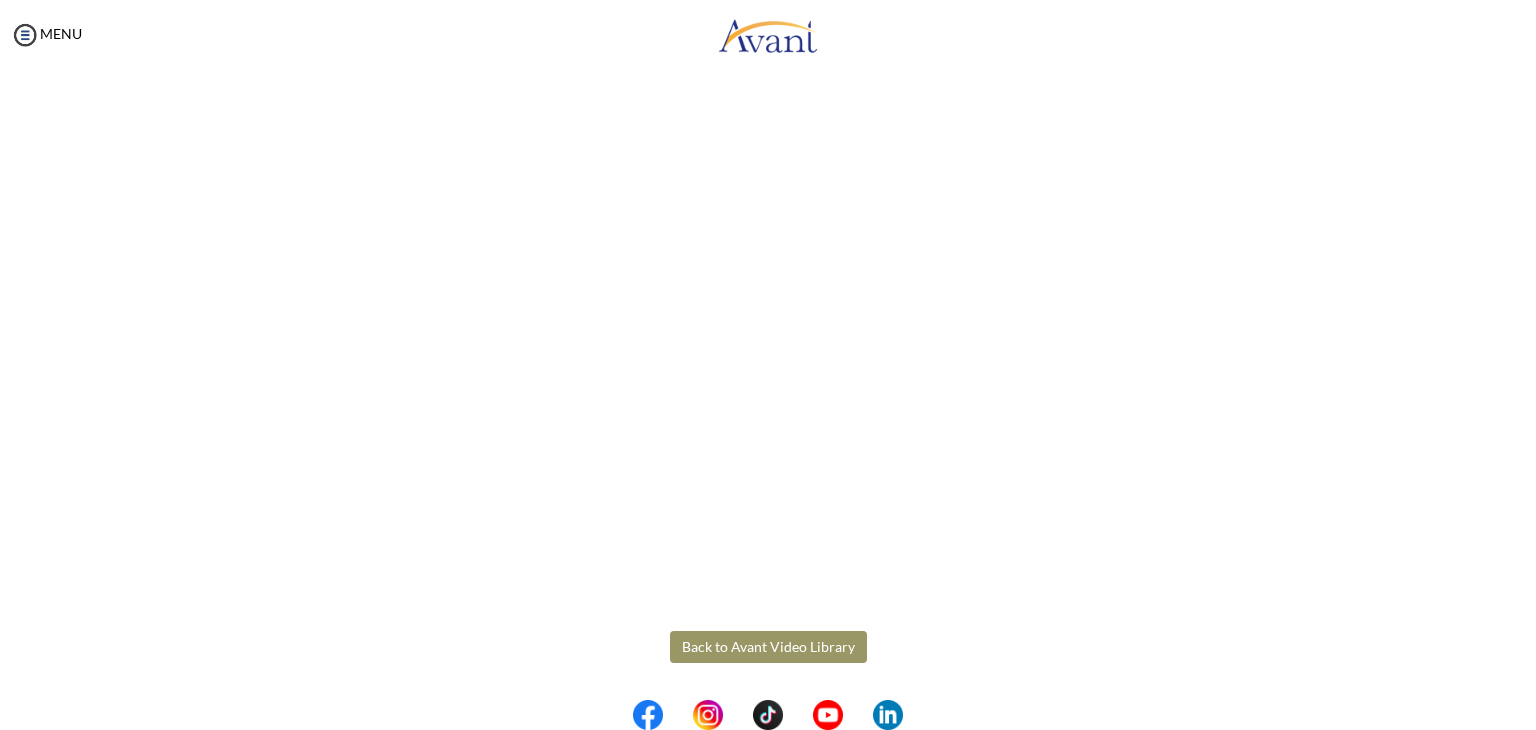 click on "Back to Avant Video Library" at bounding box center [768, 647] 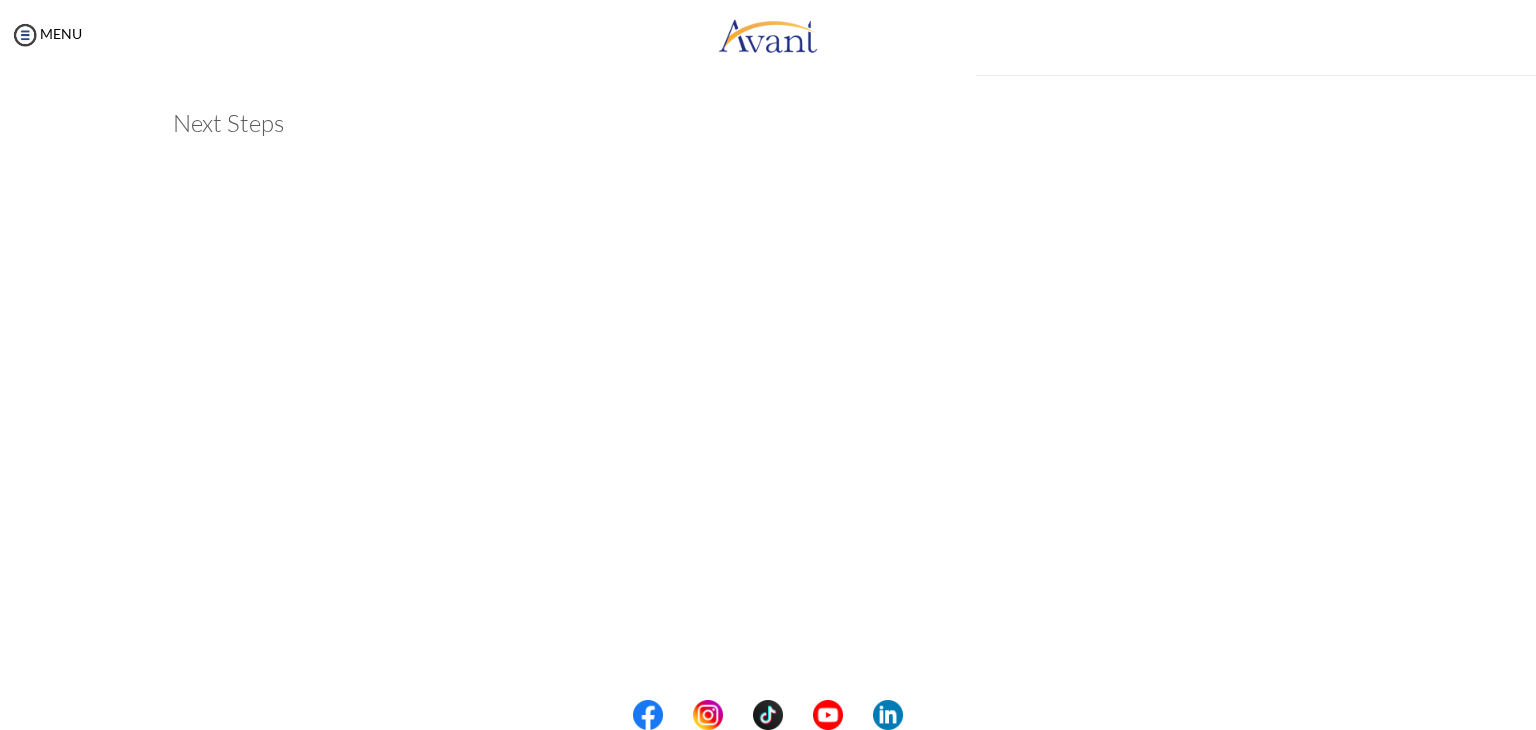 scroll, scrollTop: 468, scrollLeft: 0, axis: vertical 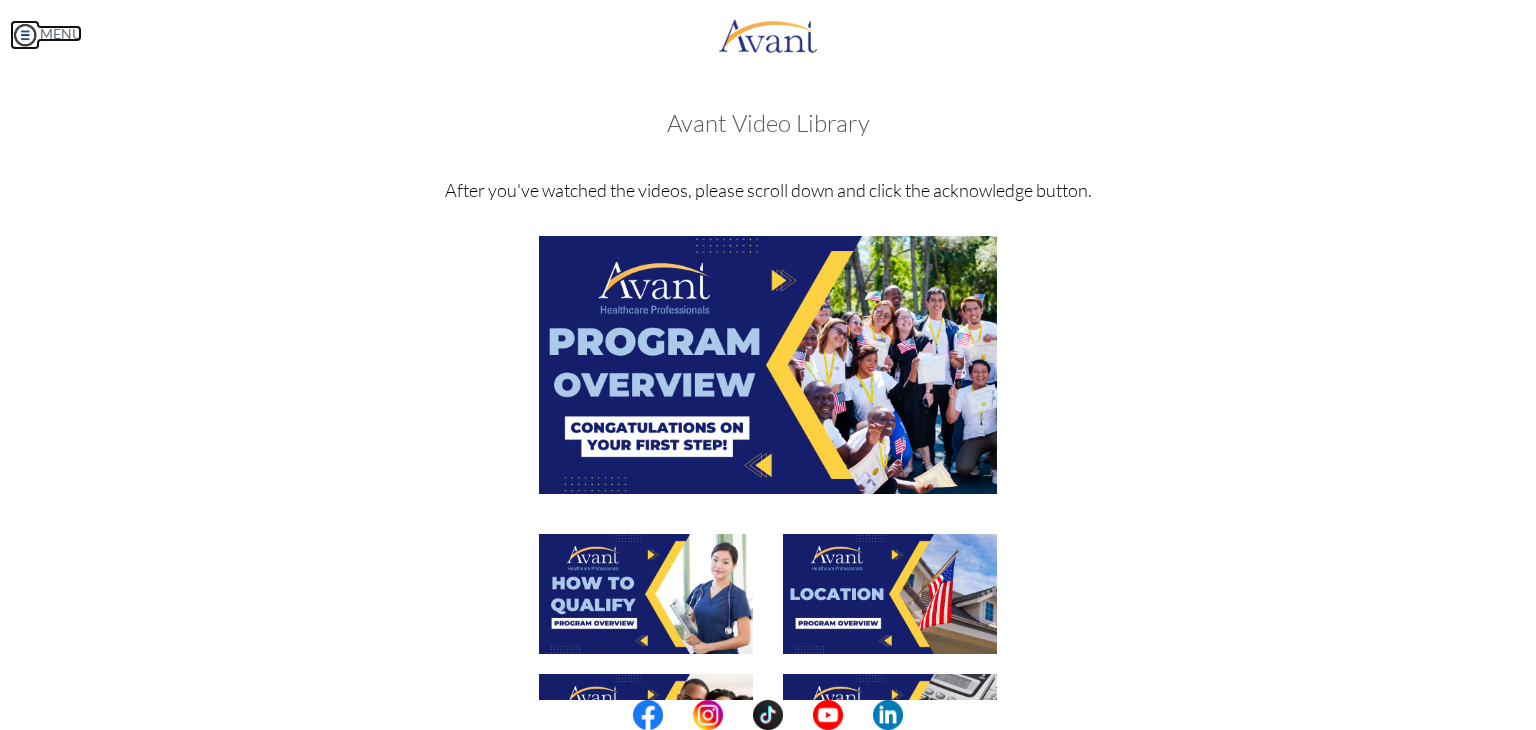 click at bounding box center [25, 35] 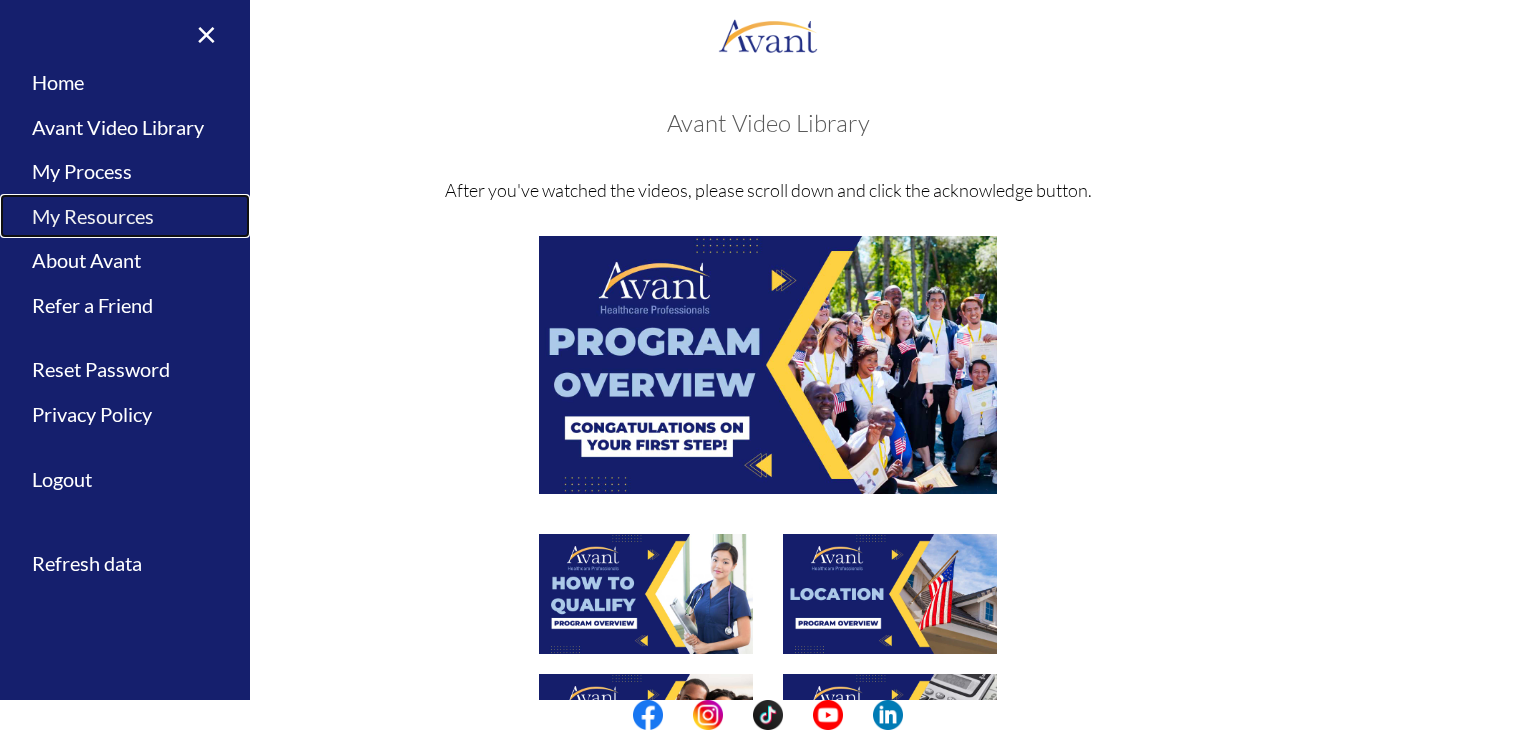 click on "My Resources" at bounding box center [125, 216] 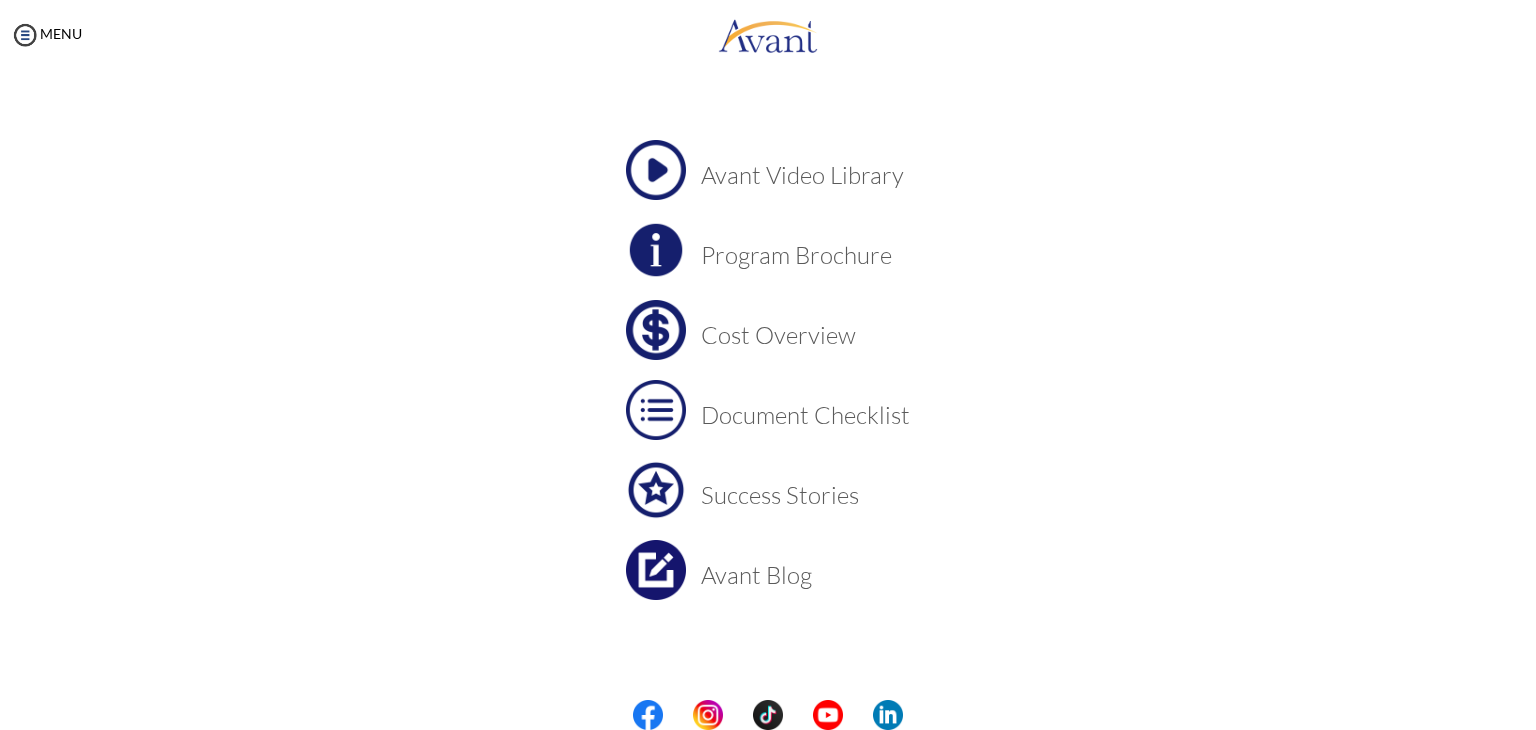 scroll, scrollTop: 0, scrollLeft: 0, axis: both 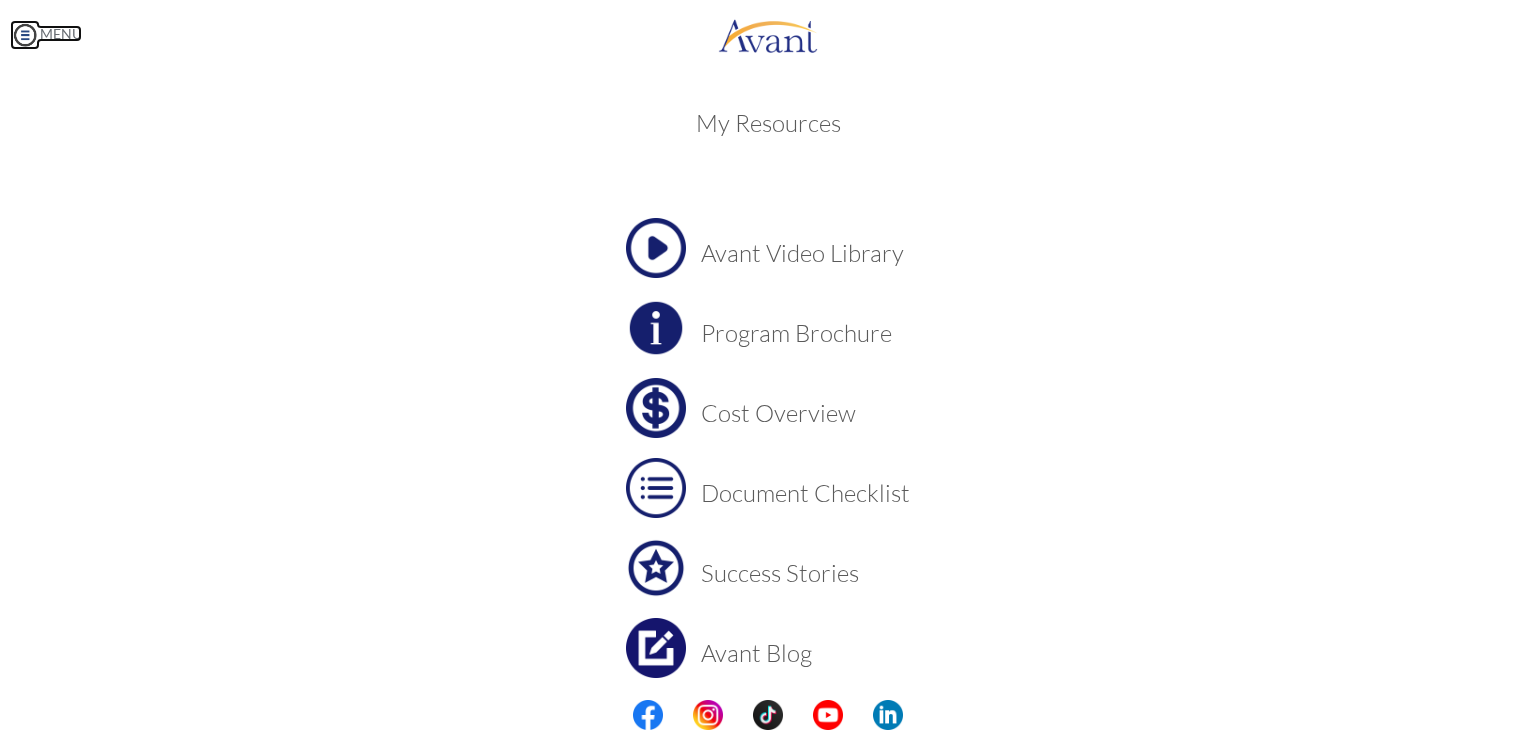click at bounding box center [25, 35] 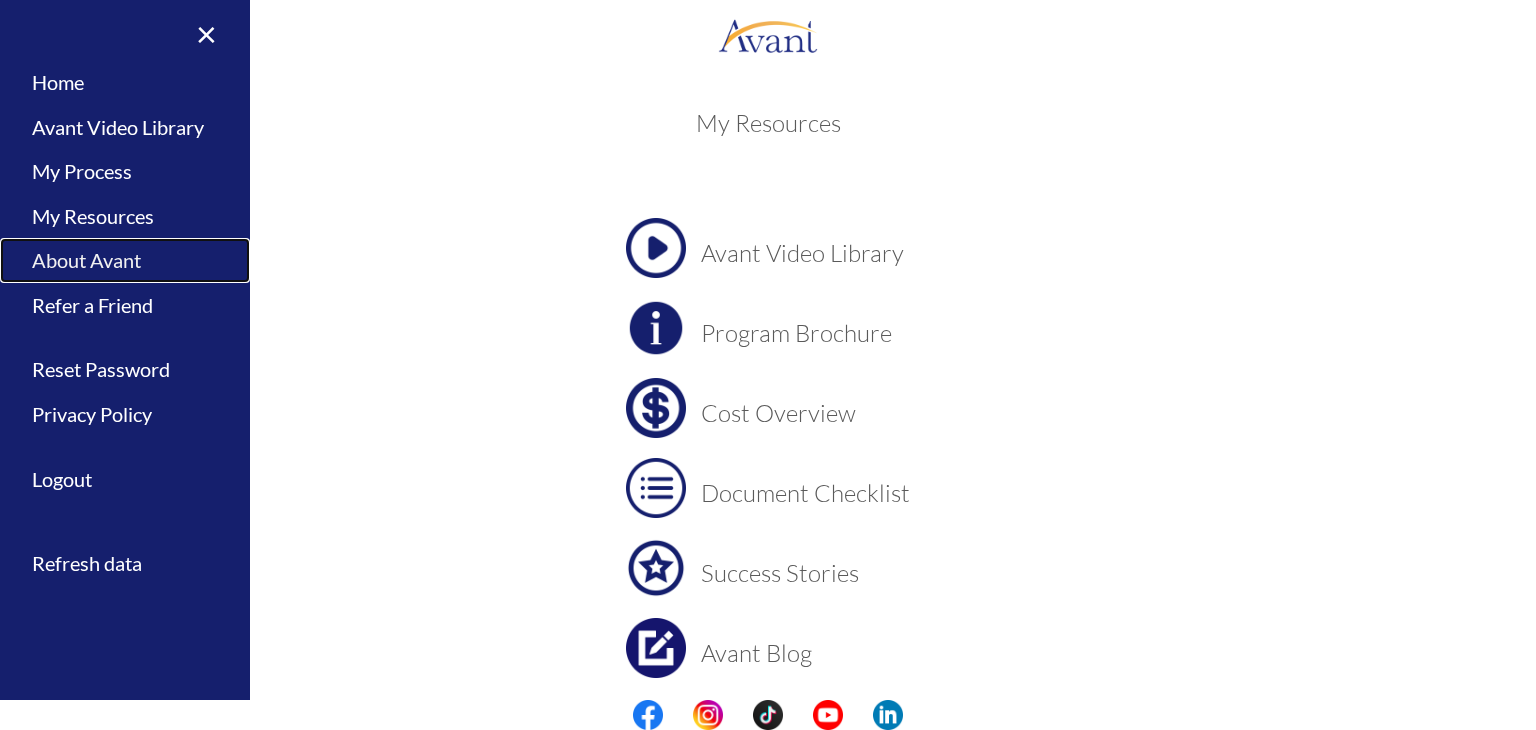 click on "About Avant" at bounding box center [125, 260] 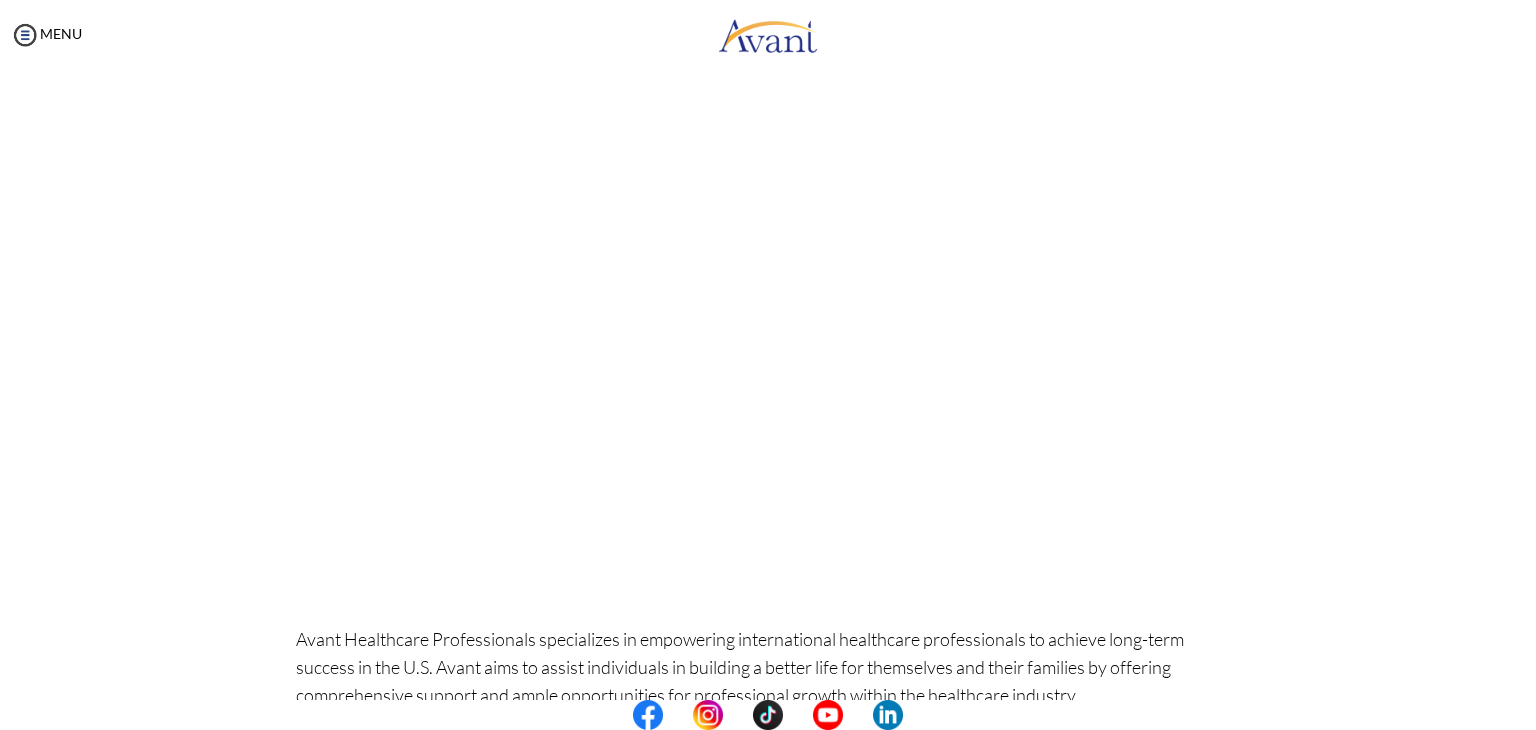 scroll, scrollTop: 67, scrollLeft: 0, axis: vertical 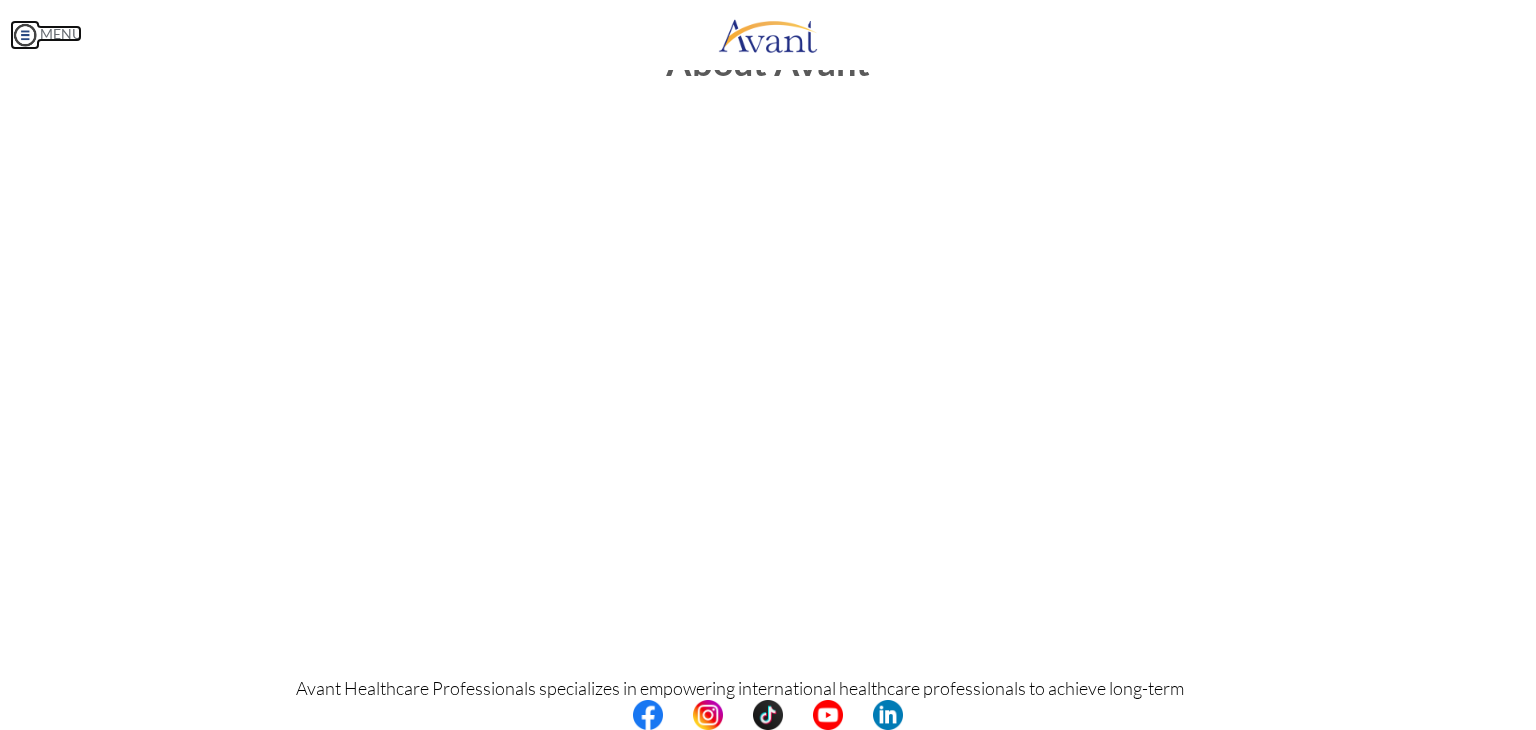 click on "Maintenance break. Please come back in 2 hours.
MENU
My Status
What is the next step?
We would like you to watch the introductory video Begin with Avant
We would like you to watch the program video Watch Program Video
We would like you to complete English exam Take Language Test
We would like you to complete clinical assessment Take Clinical Test
We would like you to complete qualification survey Take Qualification Survey
We would like you to watch expectations video Watch Expectations Video
You will be contacted by recruiter to schedule a call.
Your application is being reviewed. Please check your email regularly.
Process Overview
Check off each step as you go to track your progress!
1" at bounding box center (768, 365) 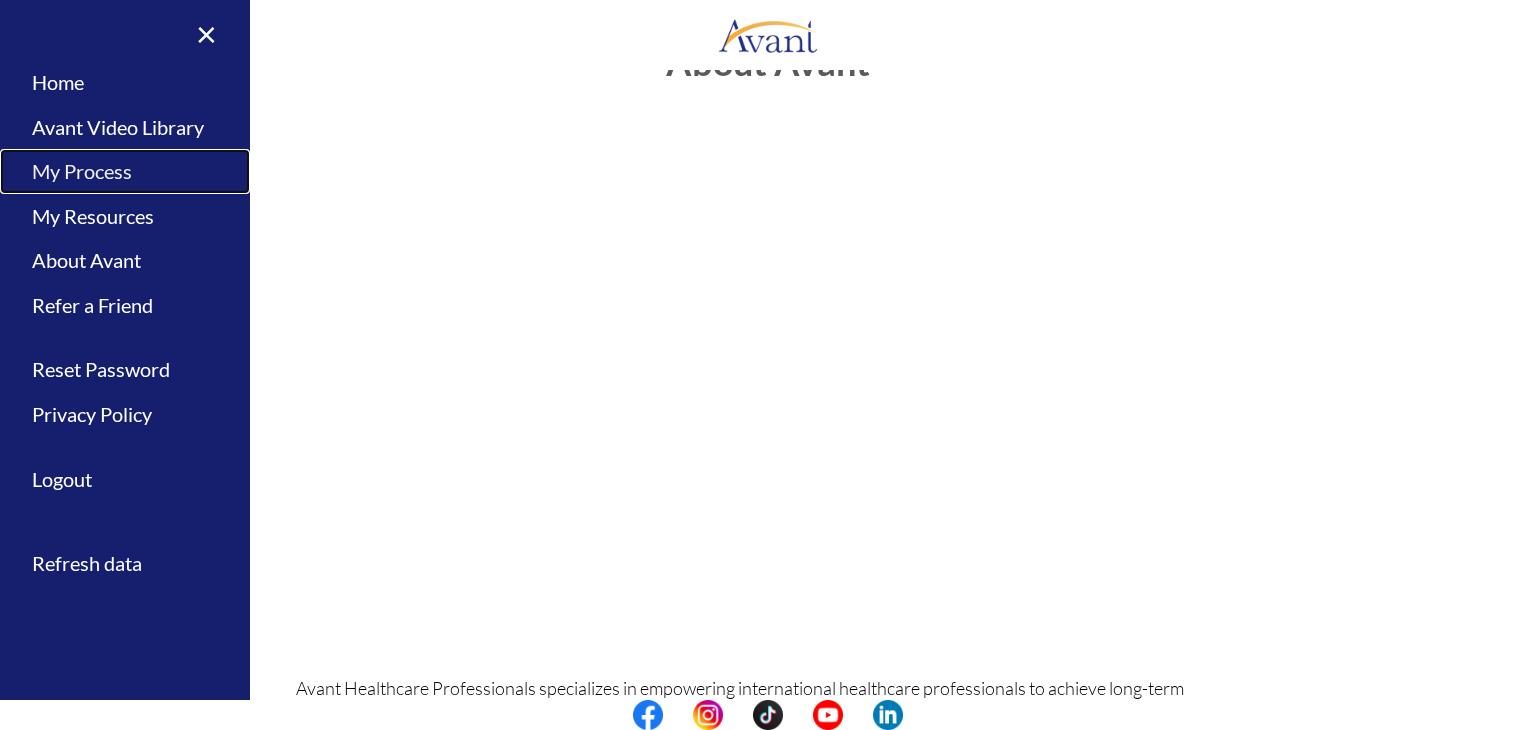 click on "My Process" at bounding box center (125, 171) 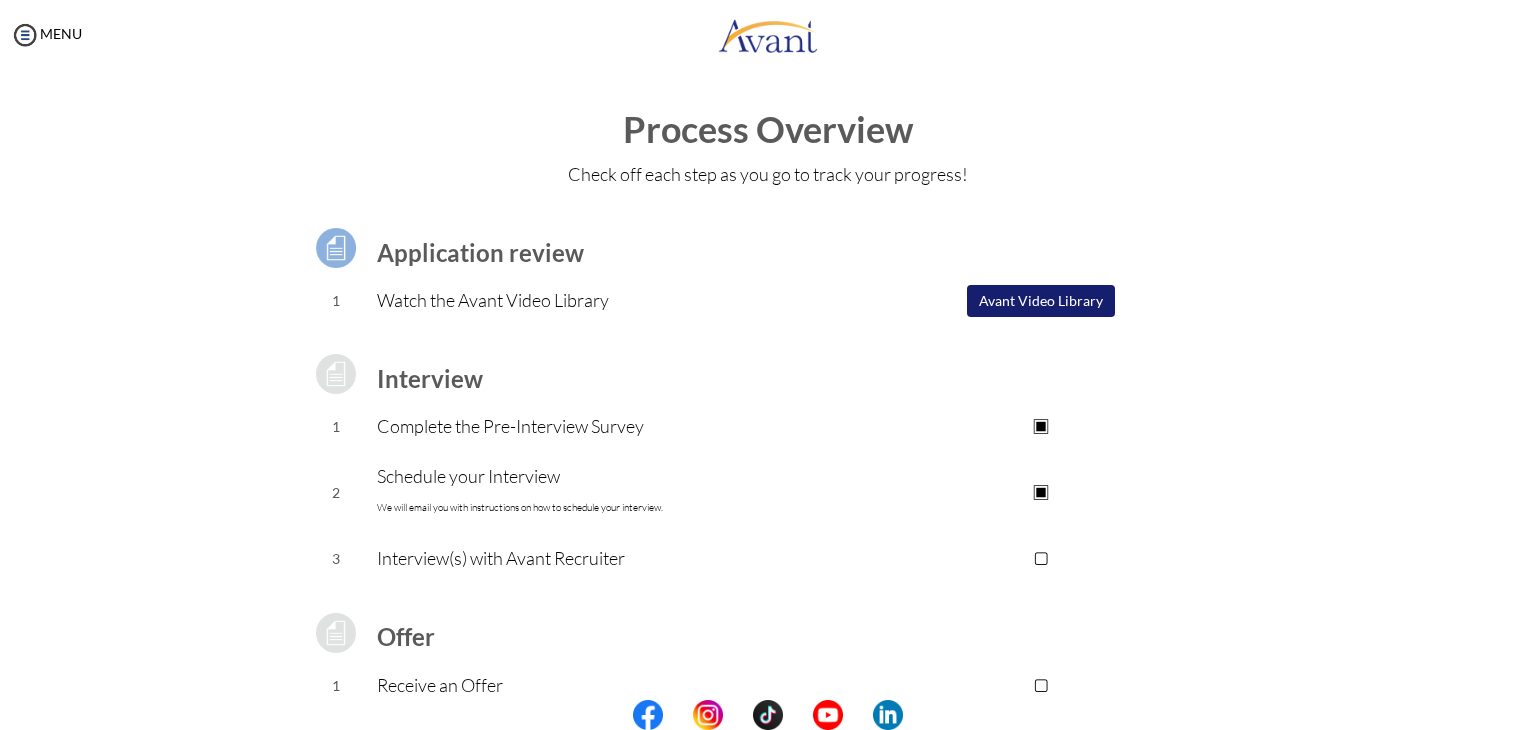 click at bounding box center (0, 0) 